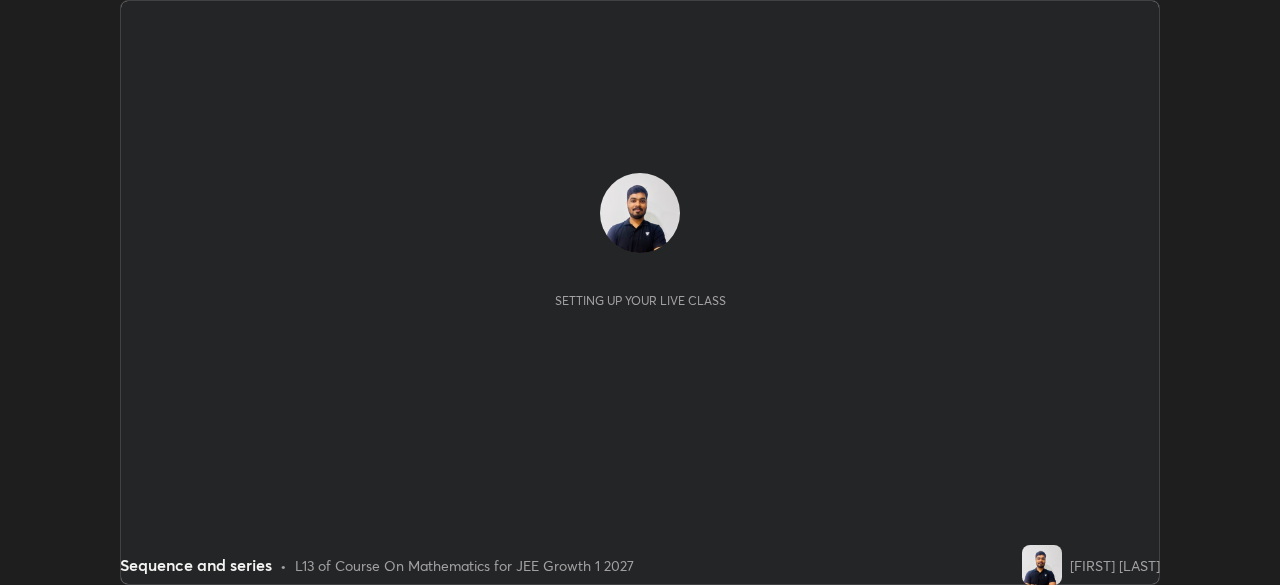 scroll, scrollTop: 0, scrollLeft: 0, axis: both 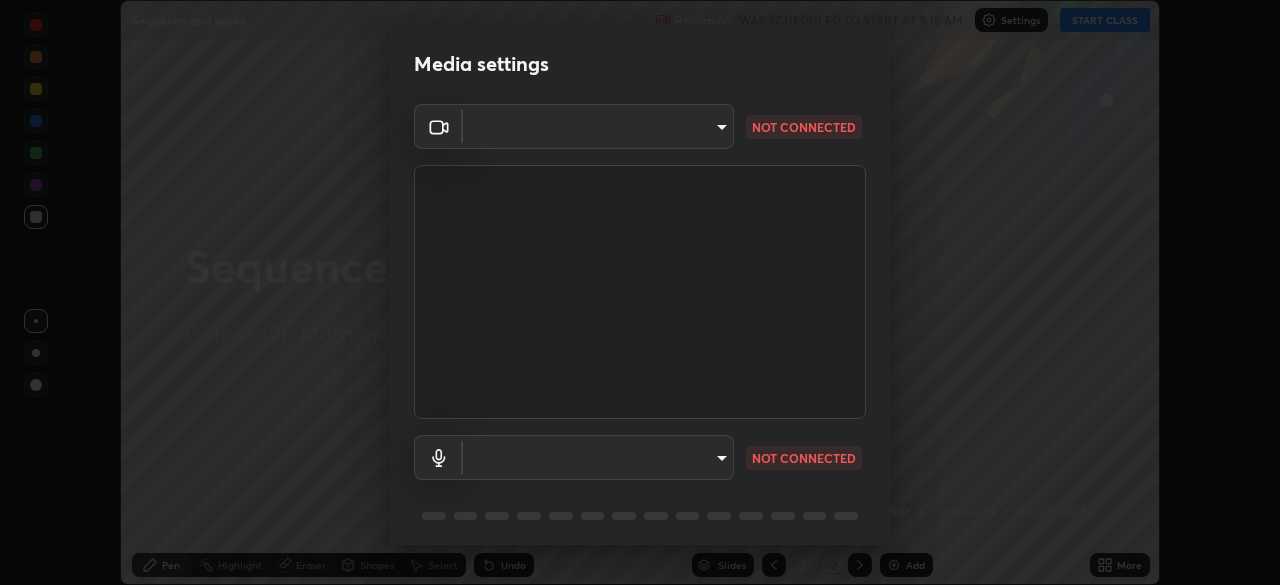 type on "4db0b441b46c867b9f8fa3c4c702c2a45477923b988fb192b35993b39004c803" 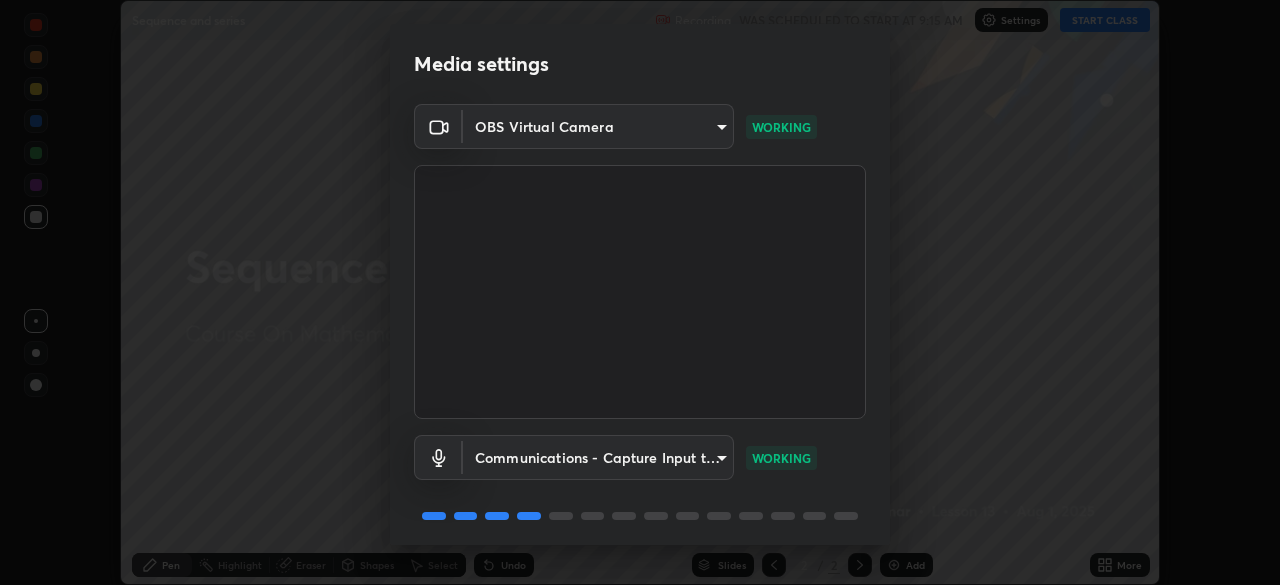 scroll, scrollTop: 71, scrollLeft: 0, axis: vertical 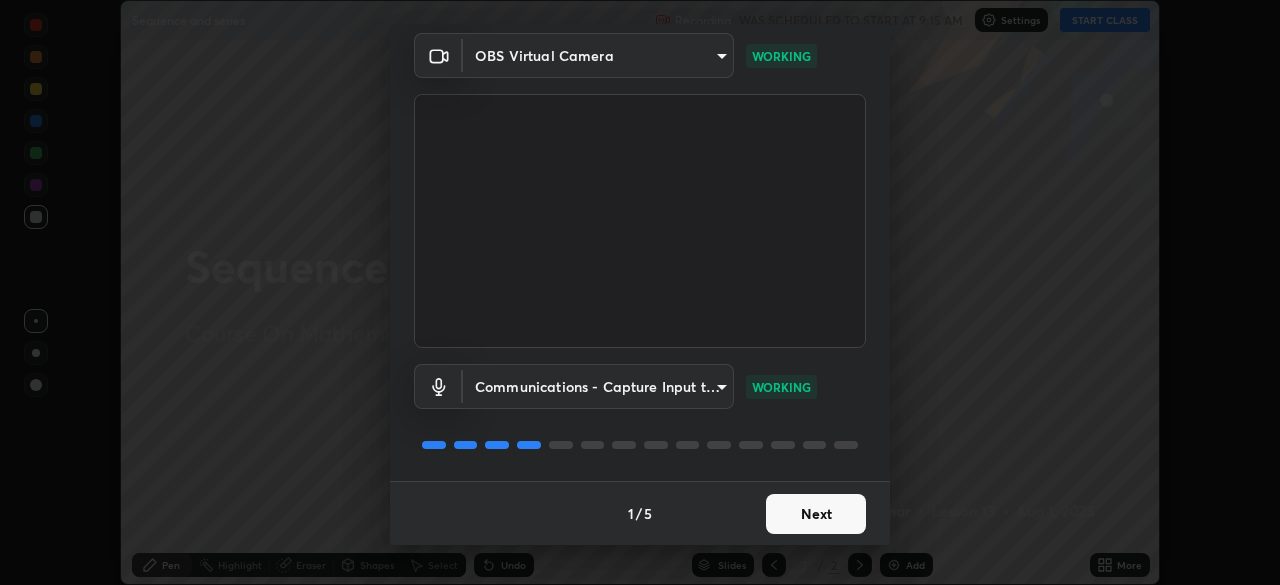 click on "Next" at bounding box center [816, 514] 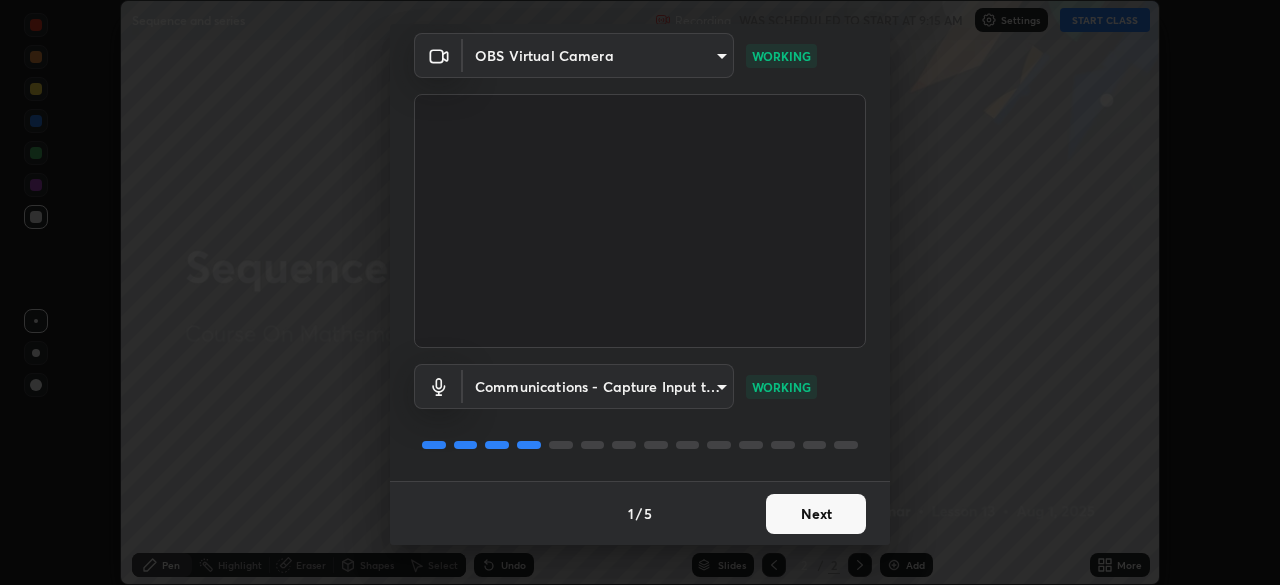 scroll, scrollTop: 0, scrollLeft: 0, axis: both 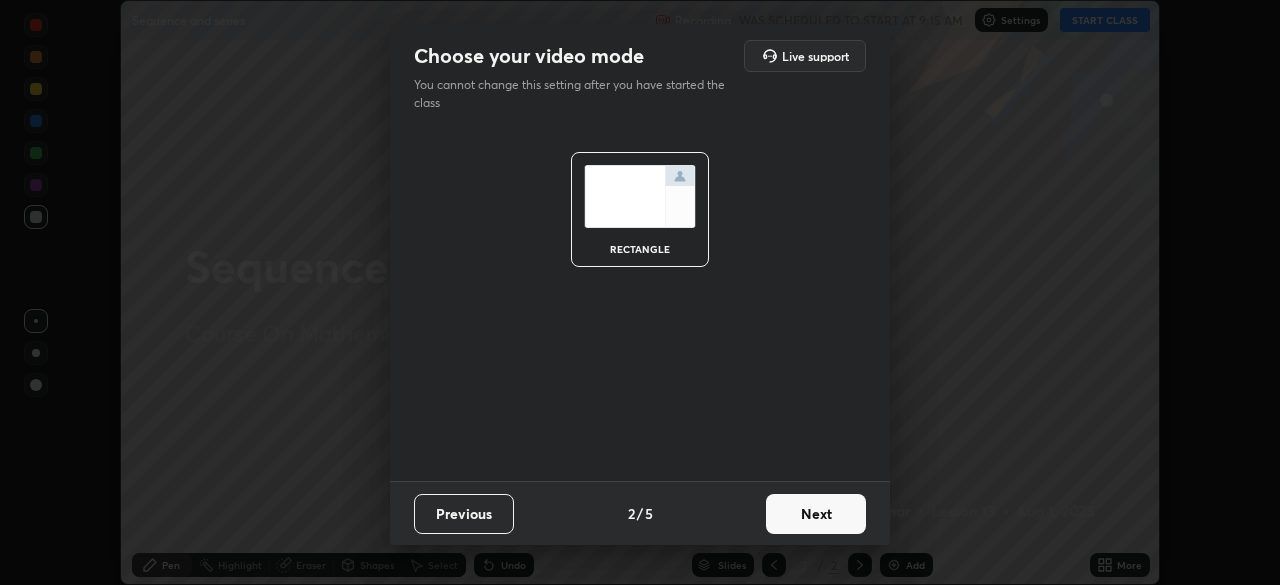 click on "Next" at bounding box center (816, 514) 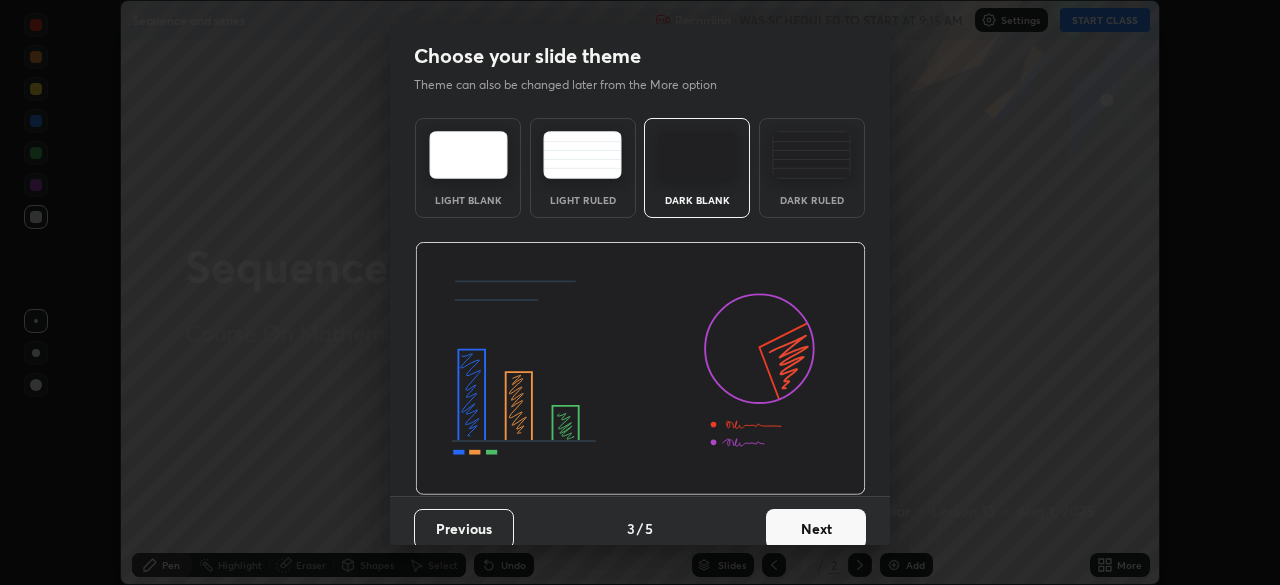 click on "Next" at bounding box center [816, 529] 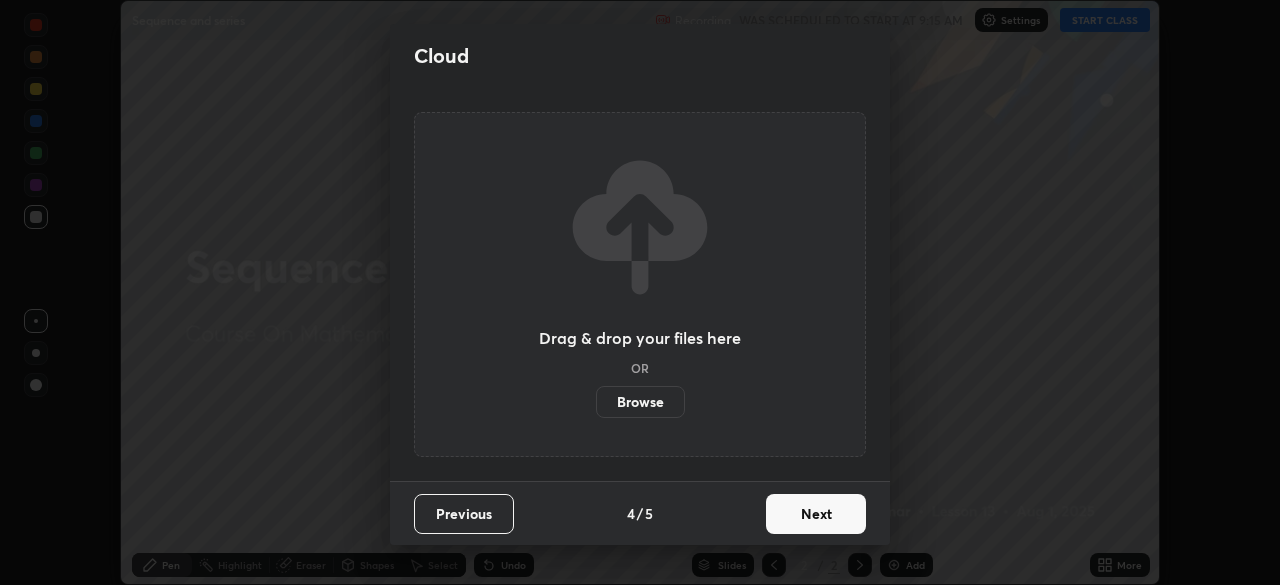 click on "Next" at bounding box center (816, 514) 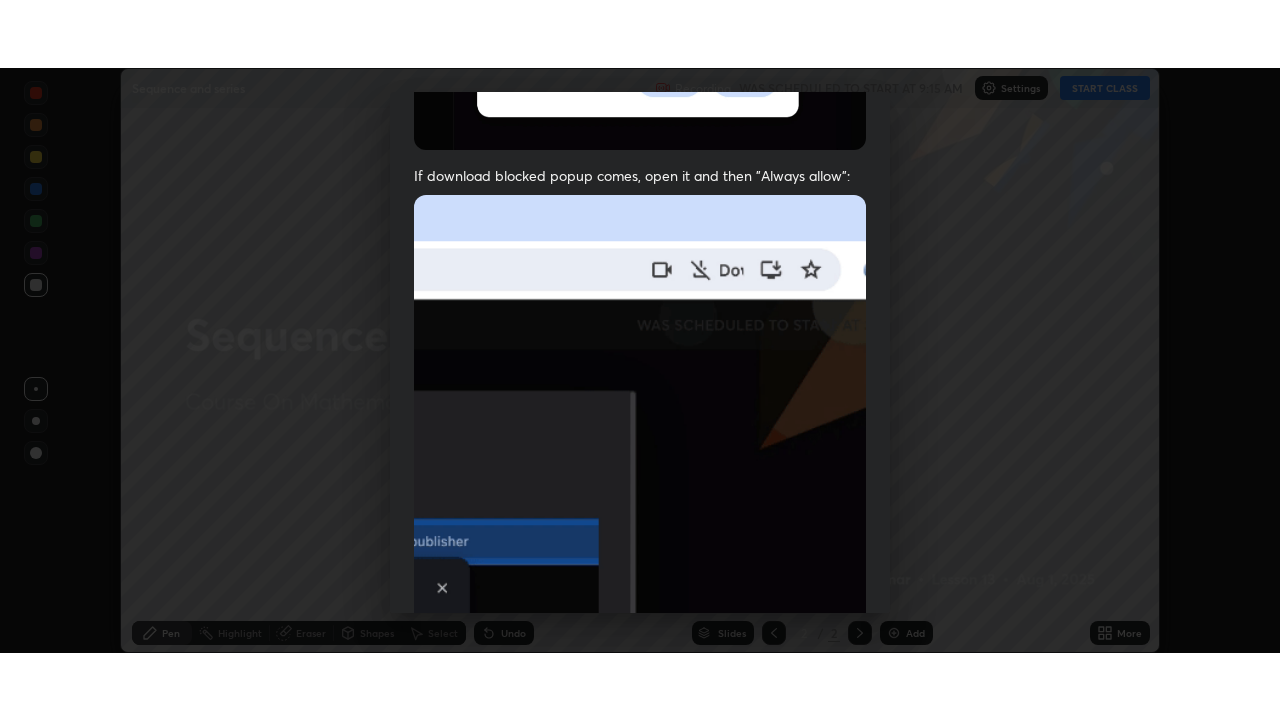 scroll, scrollTop: 479, scrollLeft: 0, axis: vertical 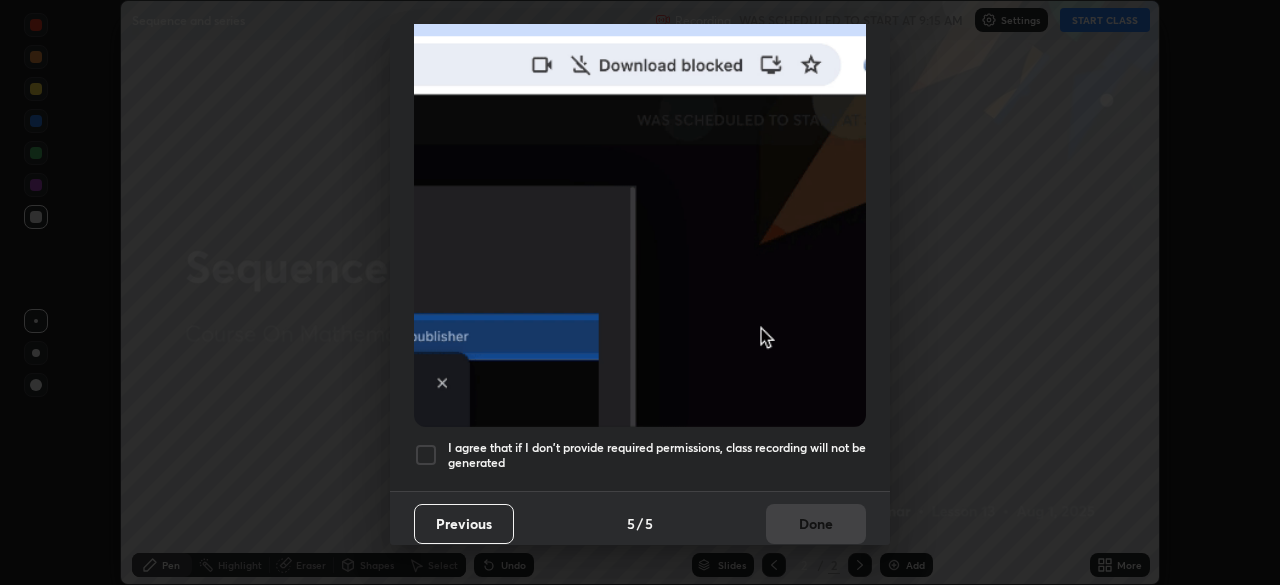 click at bounding box center [426, 455] 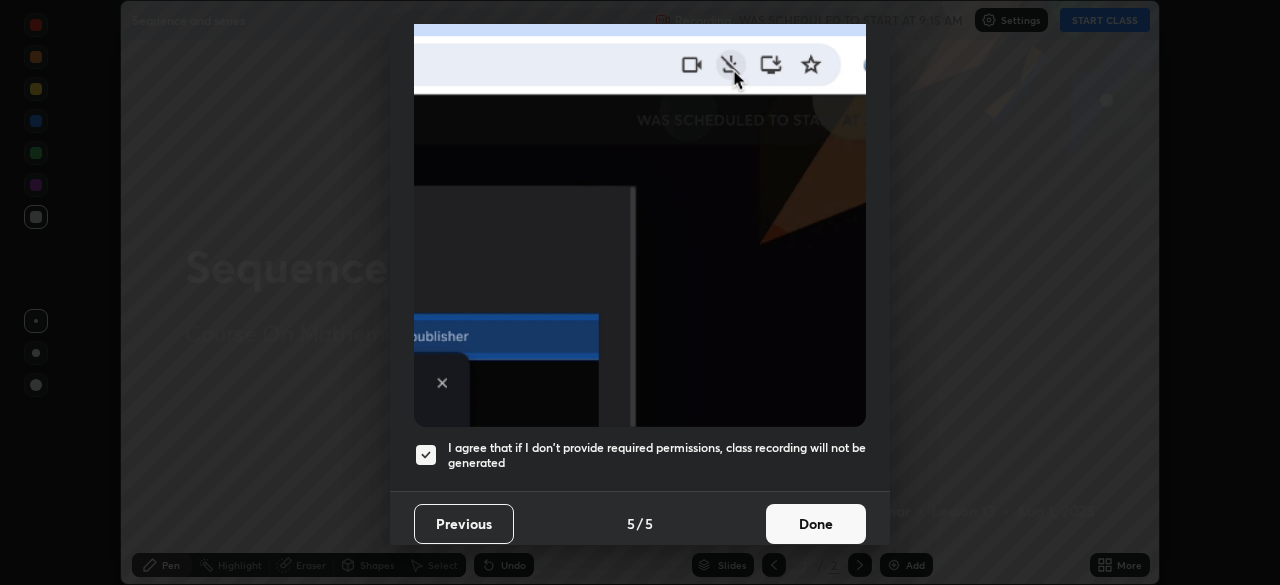 click on "Done" at bounding box center (816, 524) 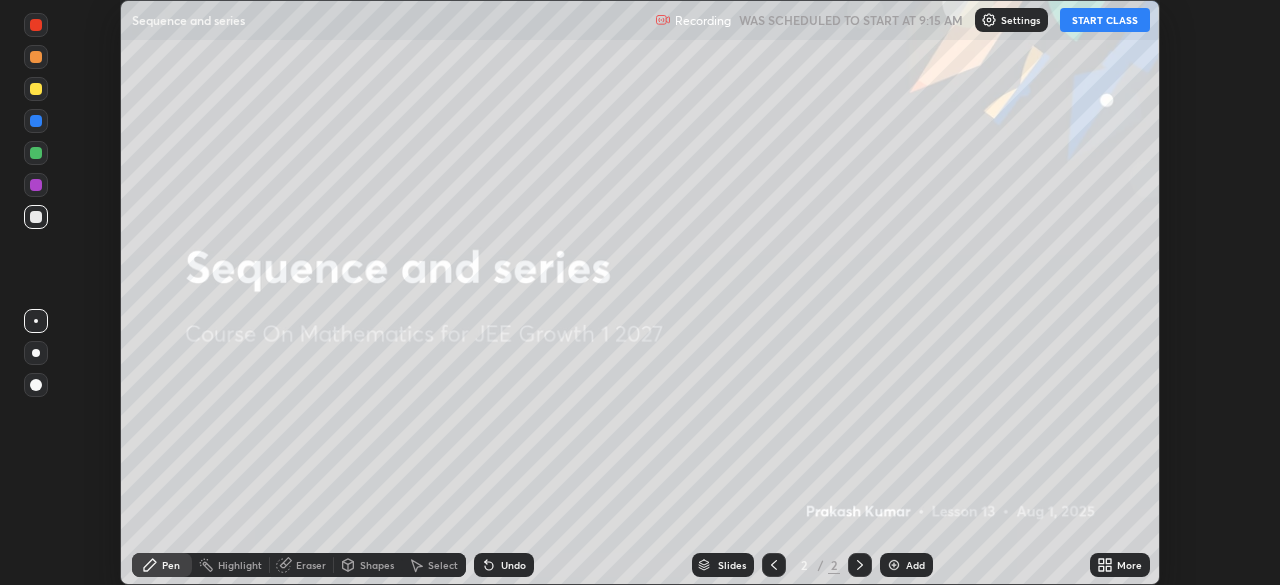 click on "START CLASS" at bounding box center (1105, 20) 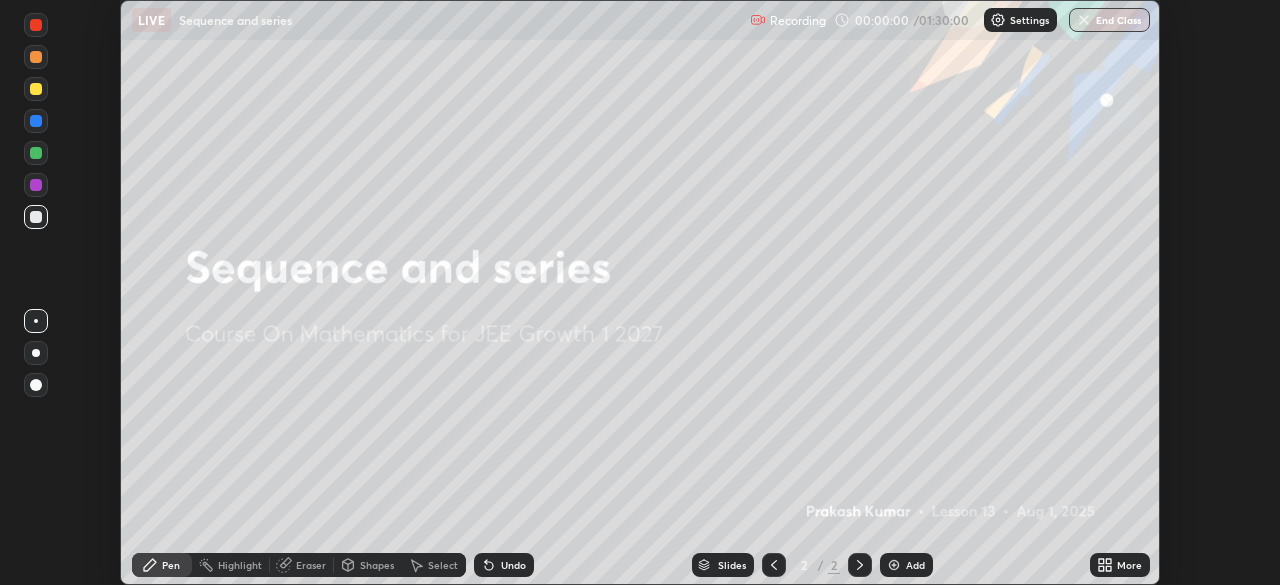 click on "More" at bounding box center [1129, 565] 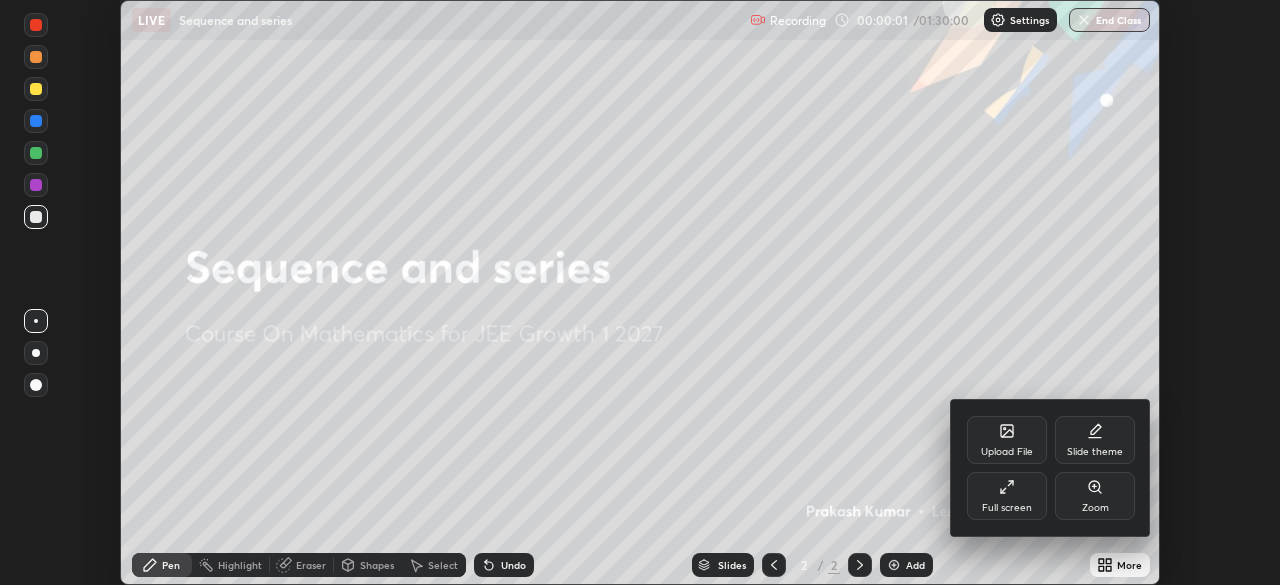 click on "Full screen" at bounding box center [1007, 508] 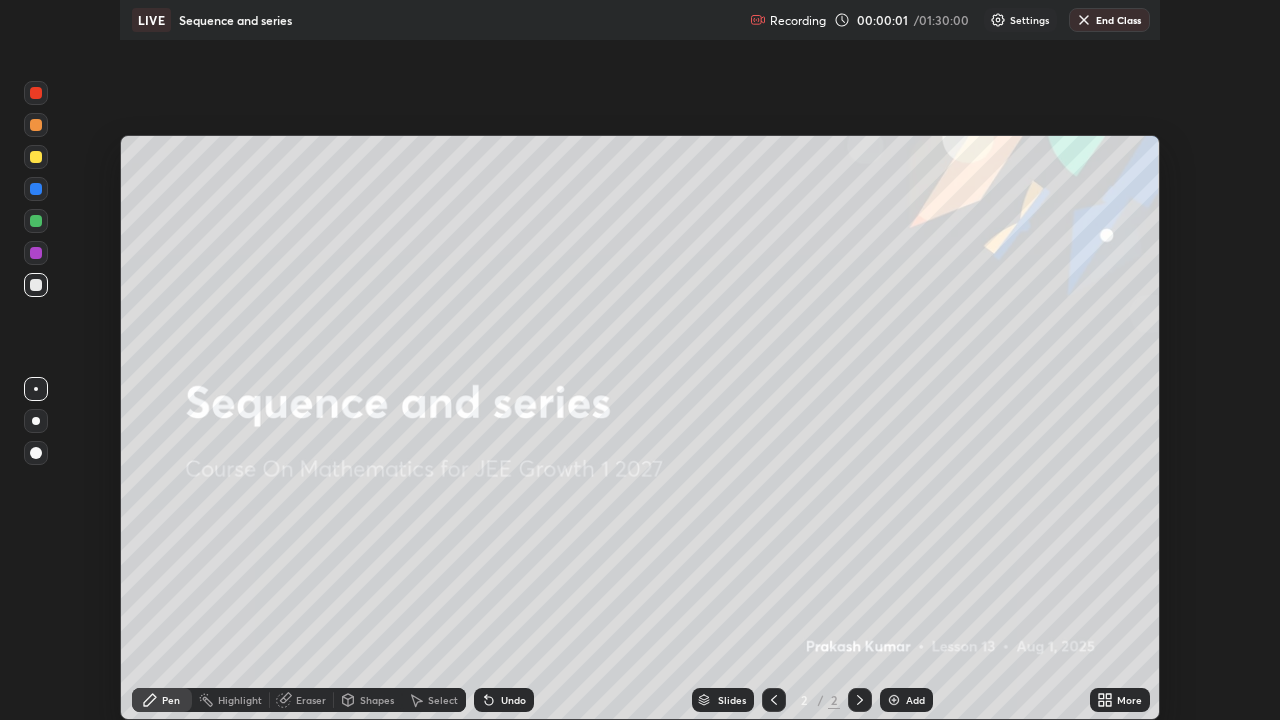 scroll, scrollTop: 99280, scrollLeft: 98720, axis: both 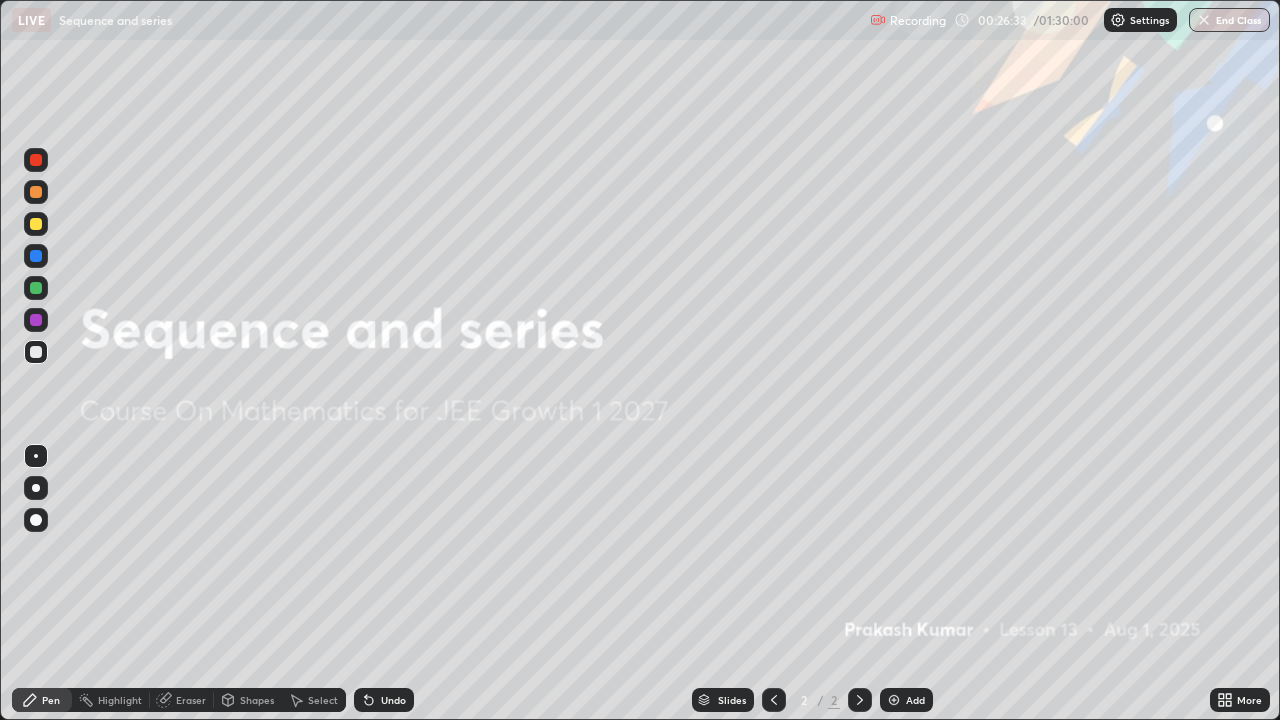 click on "Add" at bounding box center (915, 700) 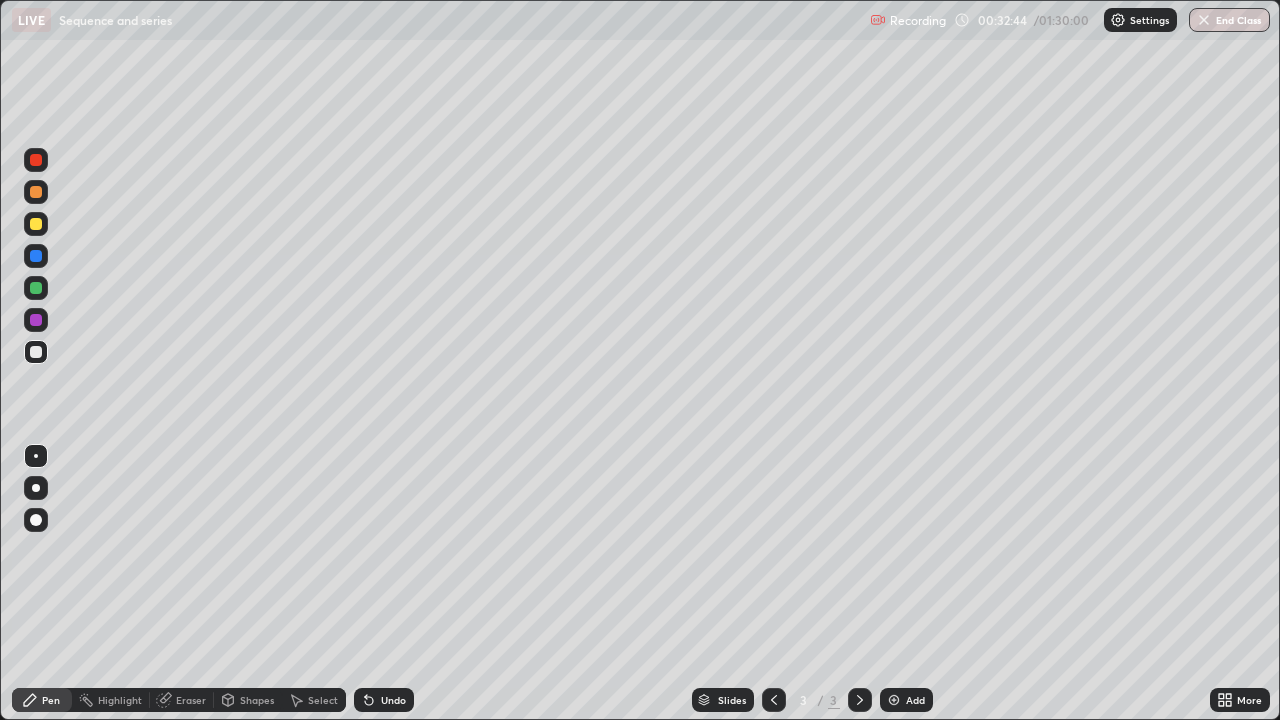 click on "Add" at bounding box center [906, 700] 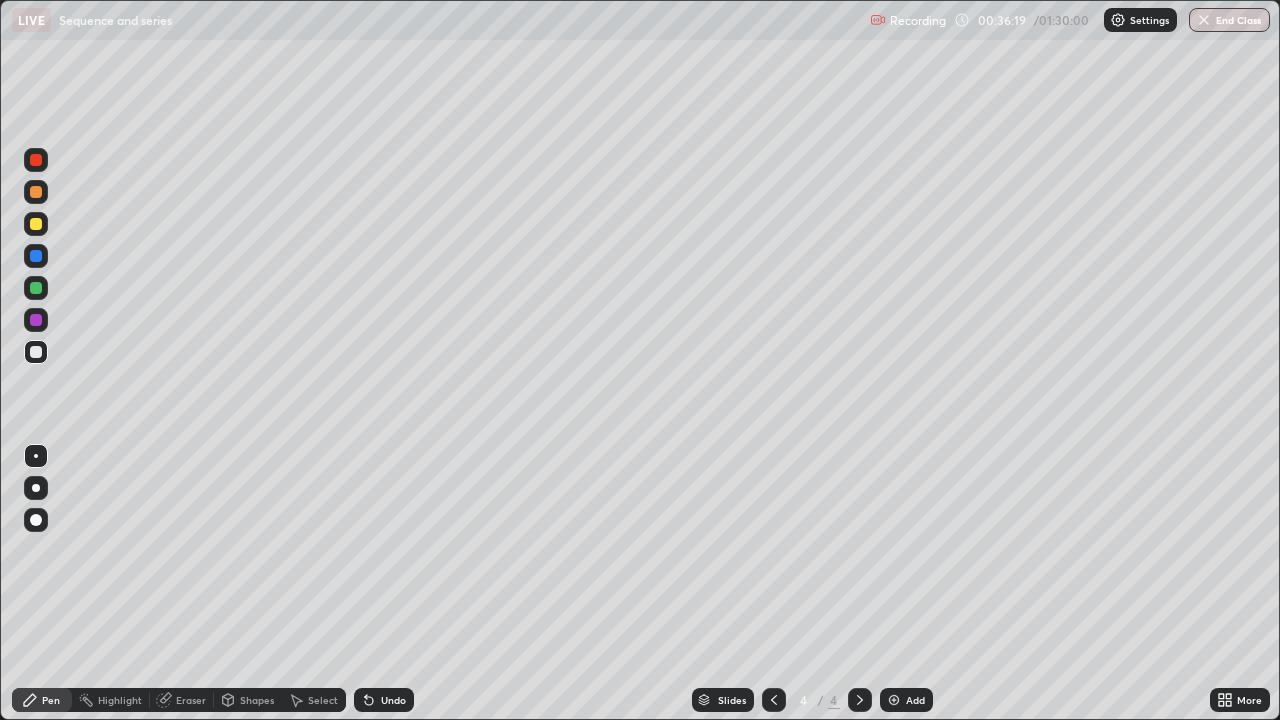 click at bounding box center (36, 352) 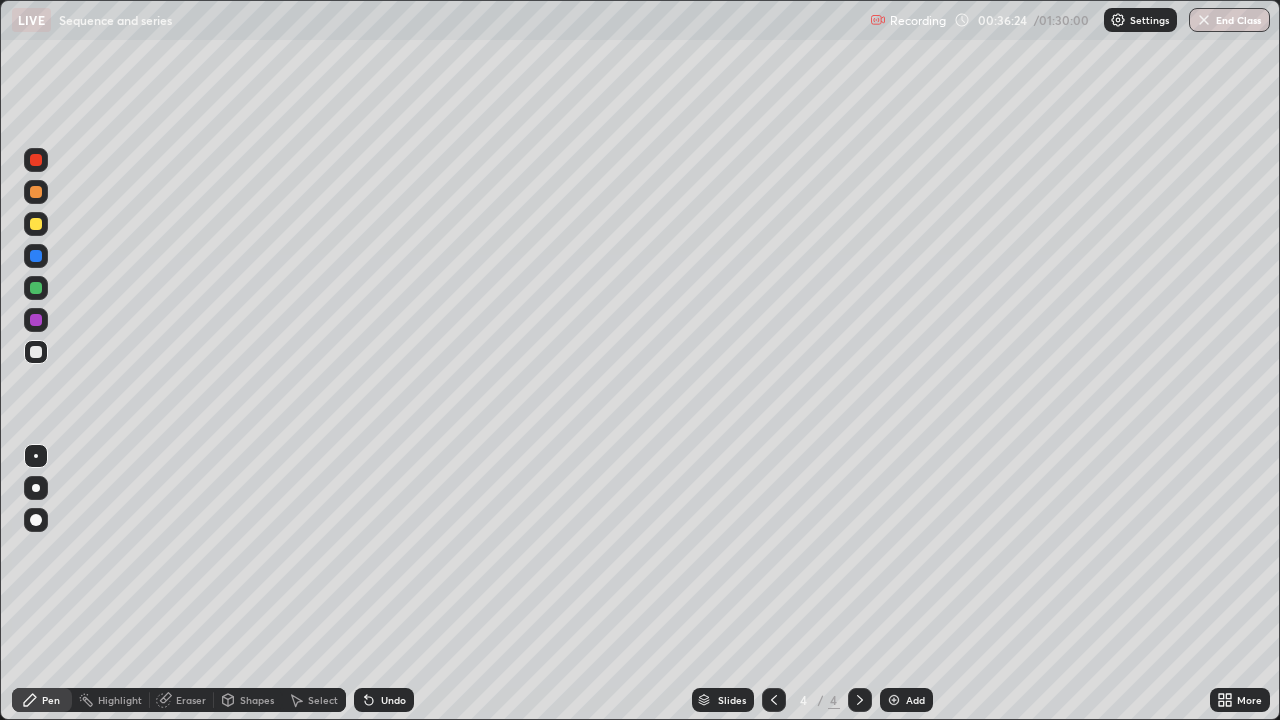 click at bounding box center [36, 288] 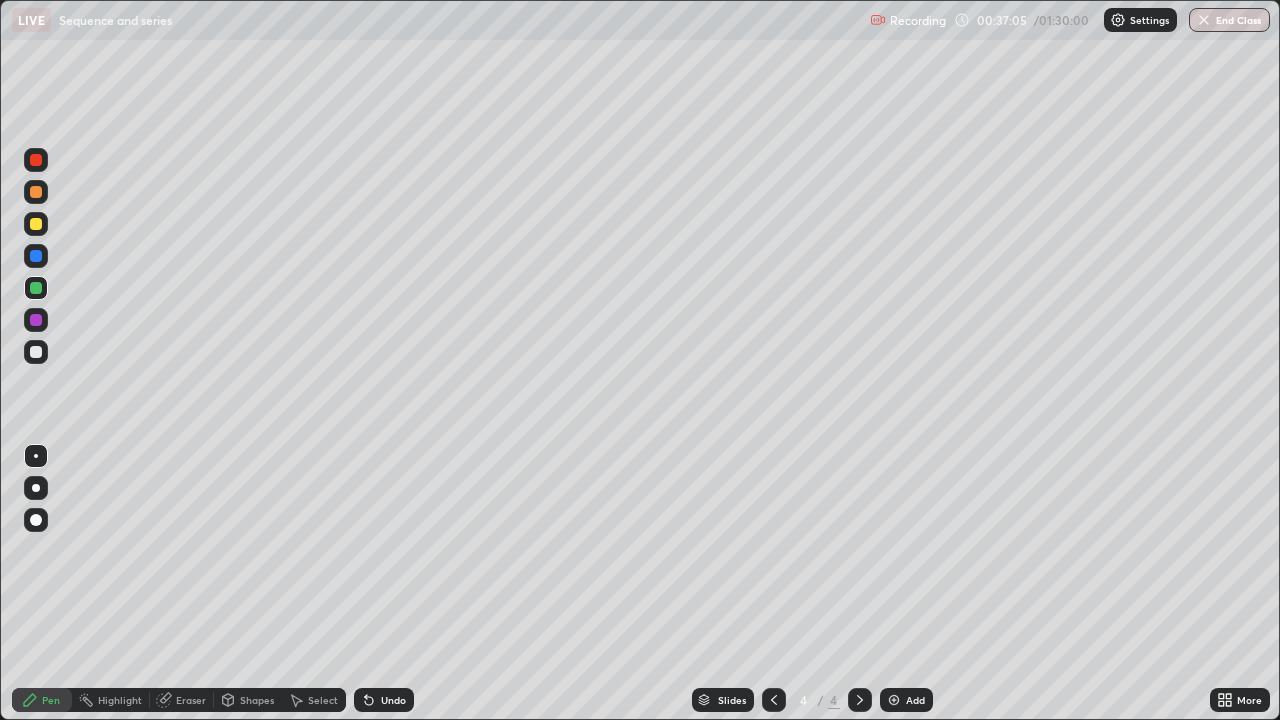 click on "Eraser" at bounding box center (182, 700) 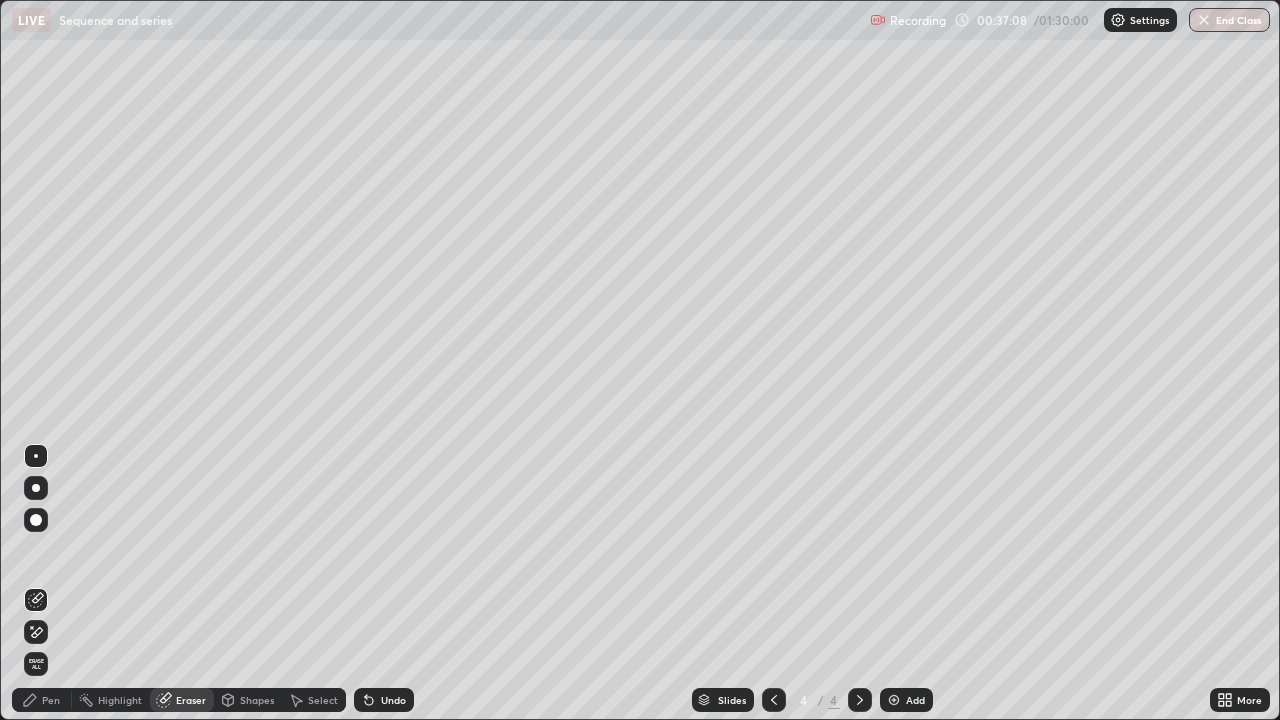 click on "Pen" at bounding box center (42, 700) 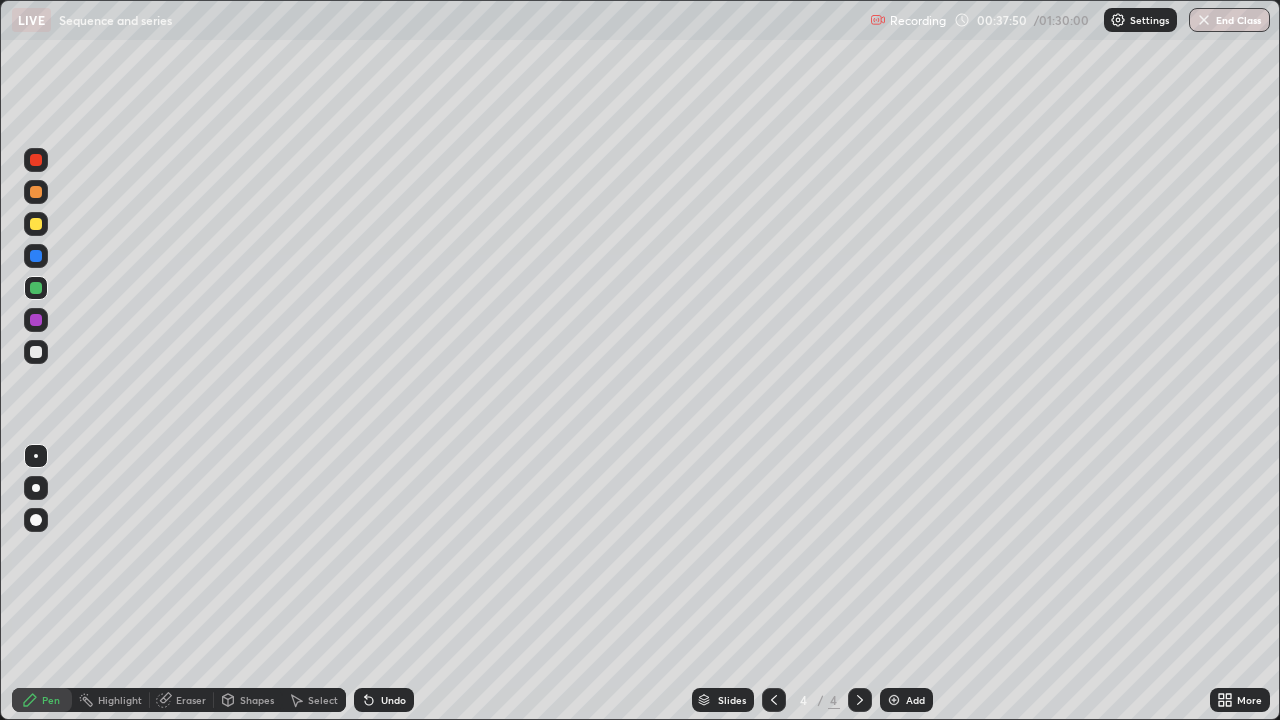 click on "Eraser" at bounding box center (191, 700) 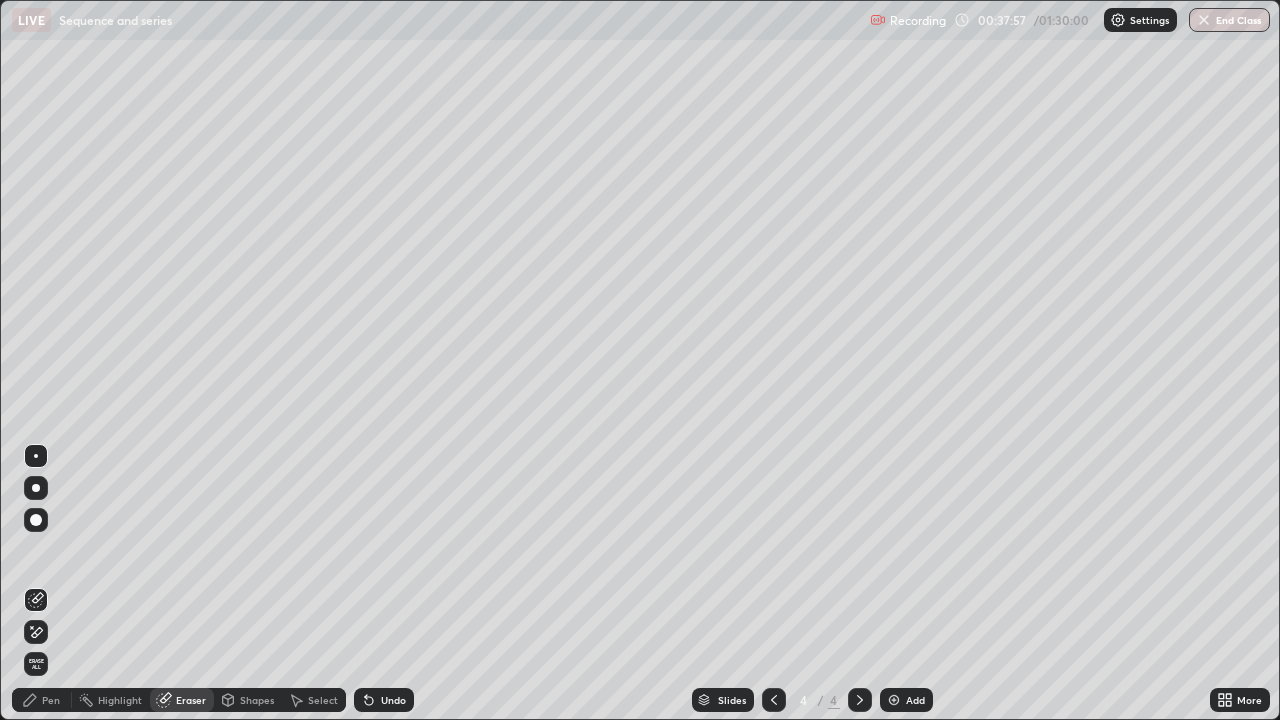 click 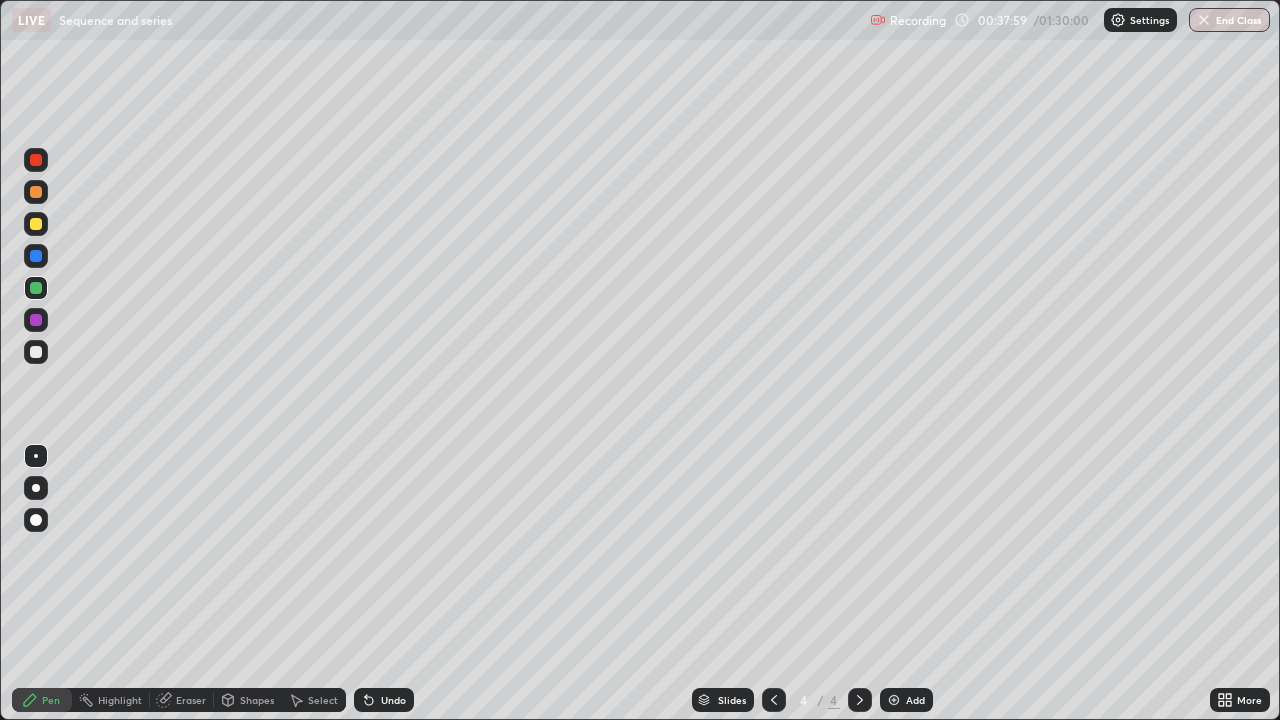 click at bounding box center [36, 224] 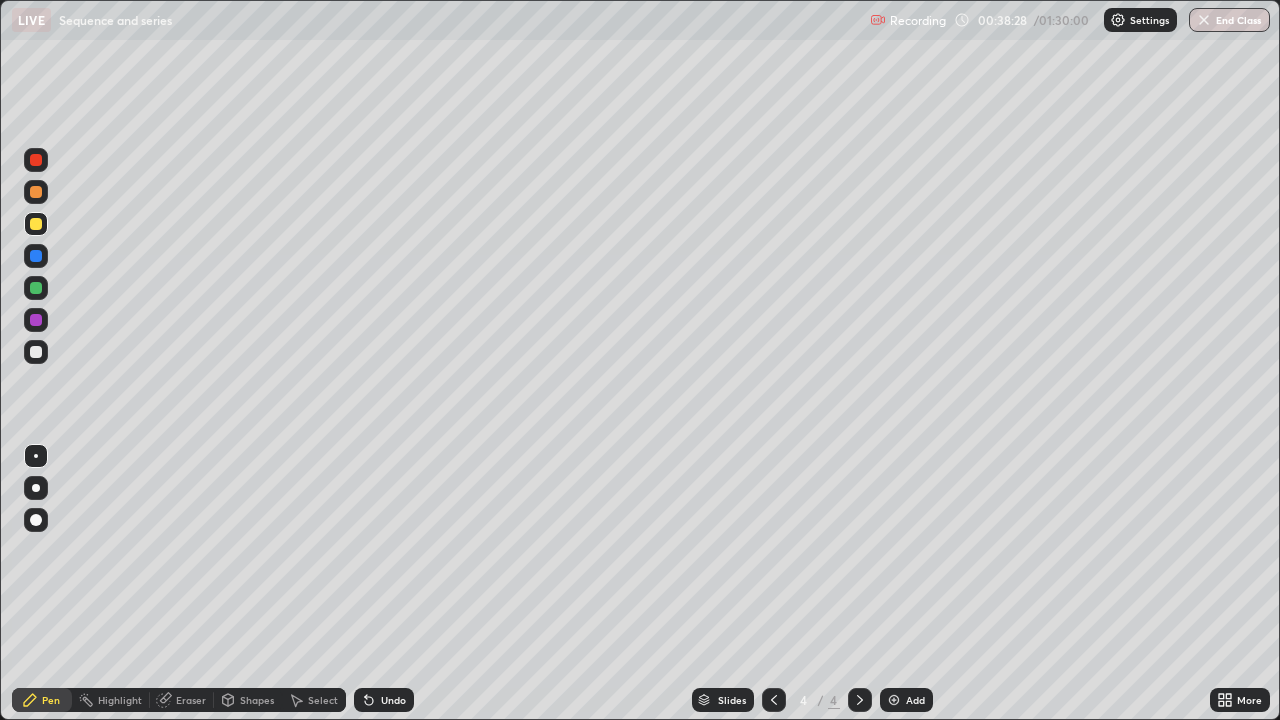 click on "Eraser" at bounding box center [182, 700] 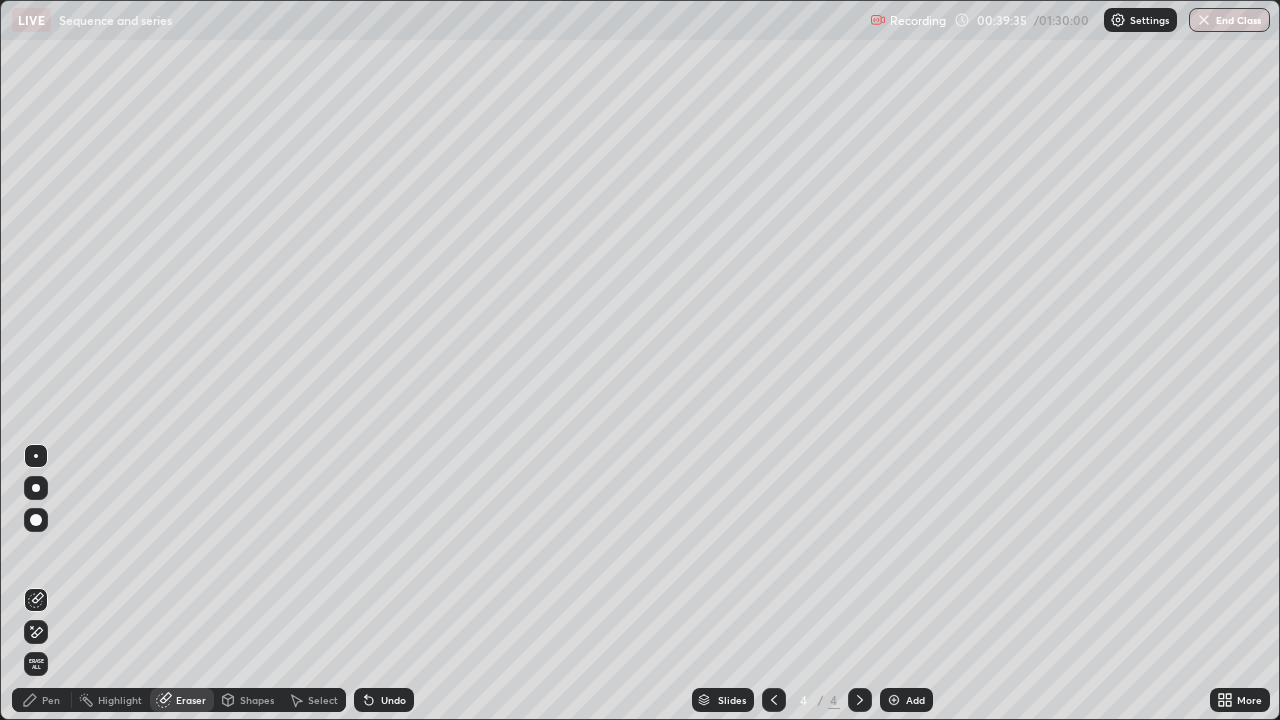 click 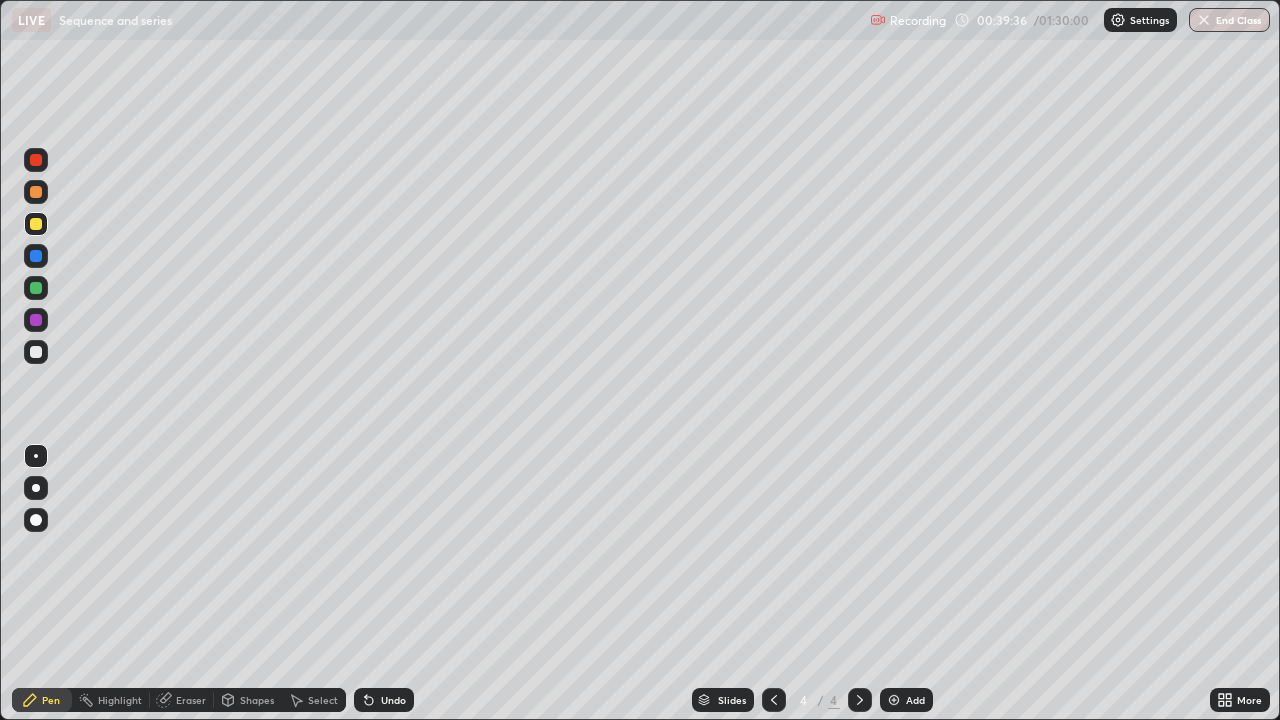 click at bounding box center (36, 224) 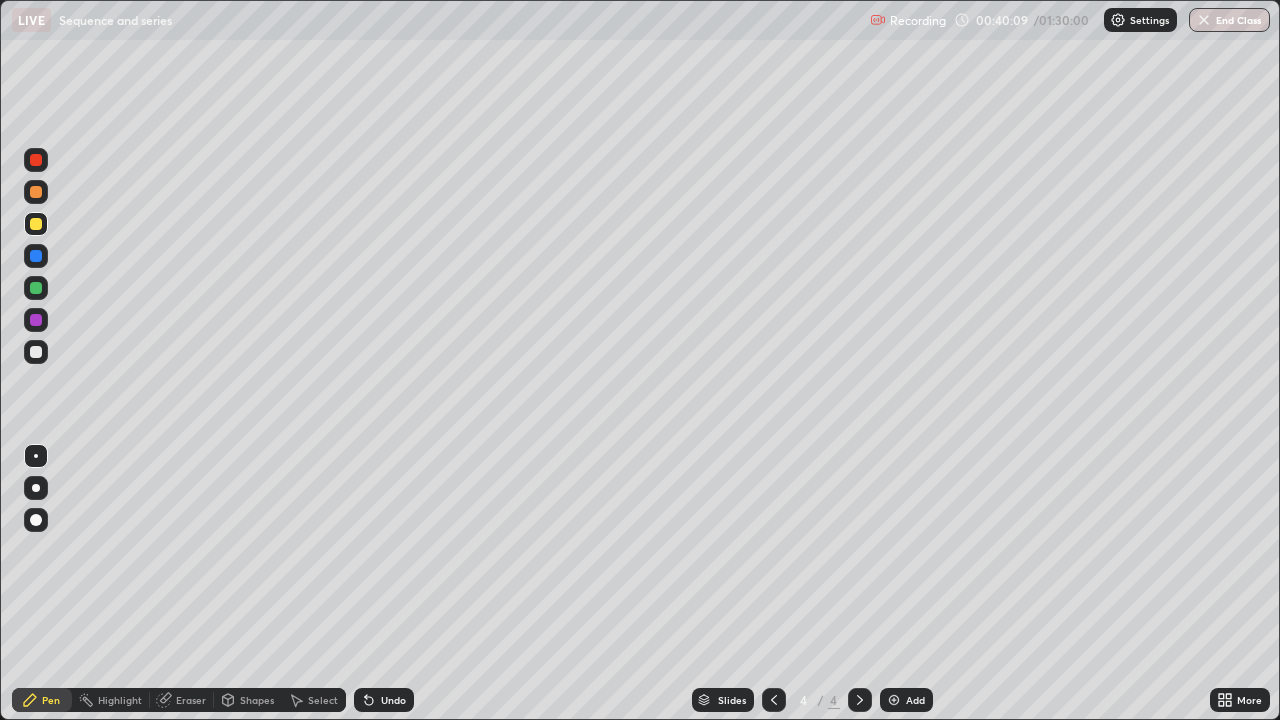 click on "Eraser" at bounding box center (182, 700) 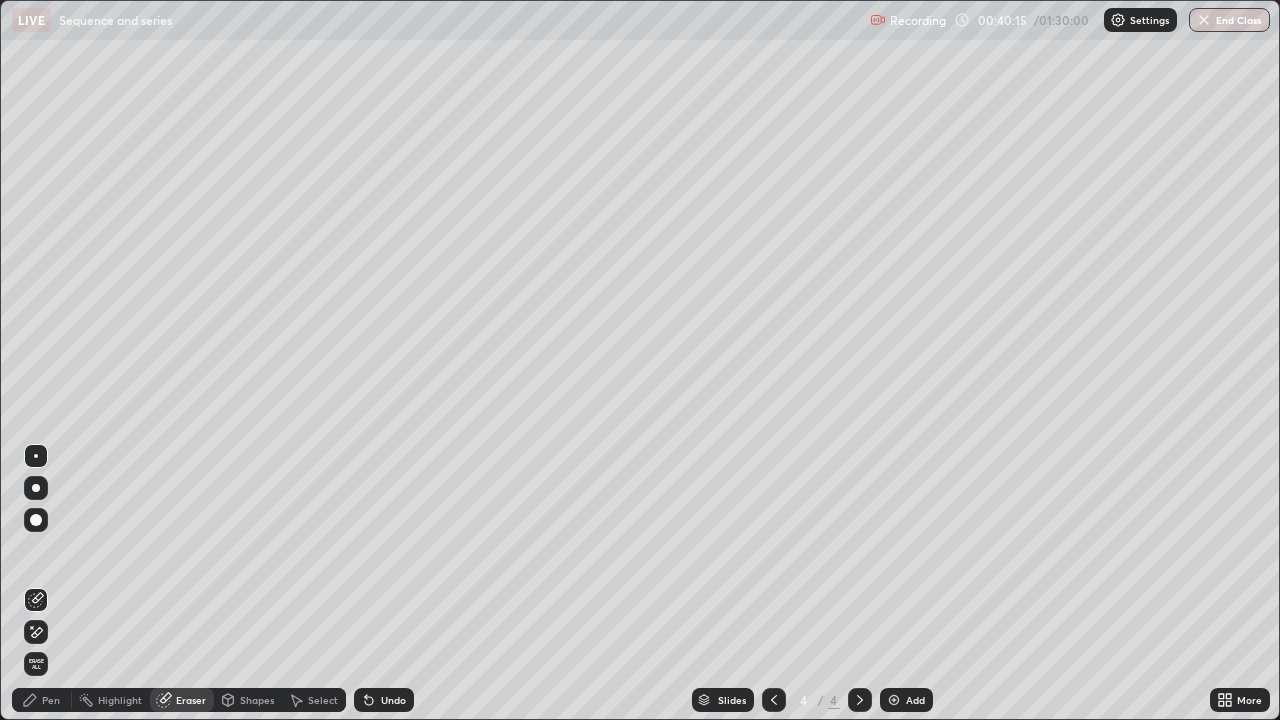 click on "Pen" at bounding box center [42, 700] 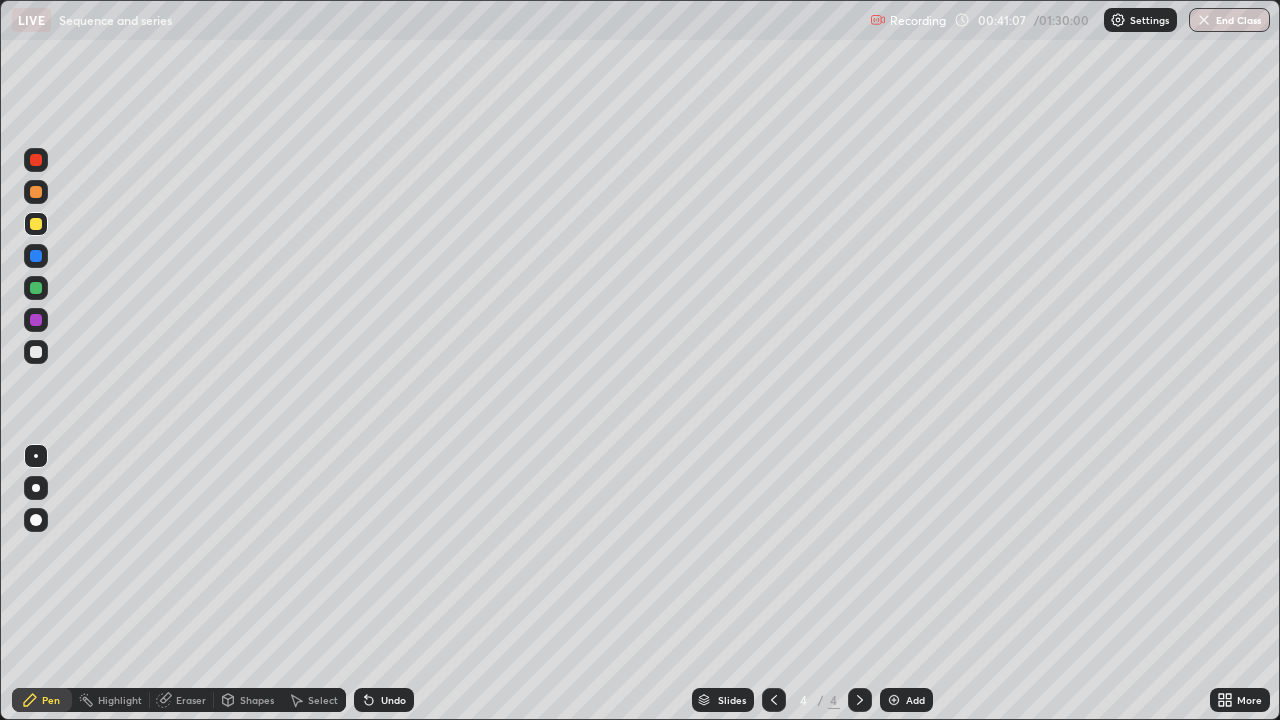 click on "Add" at bounding box center (915, 700) 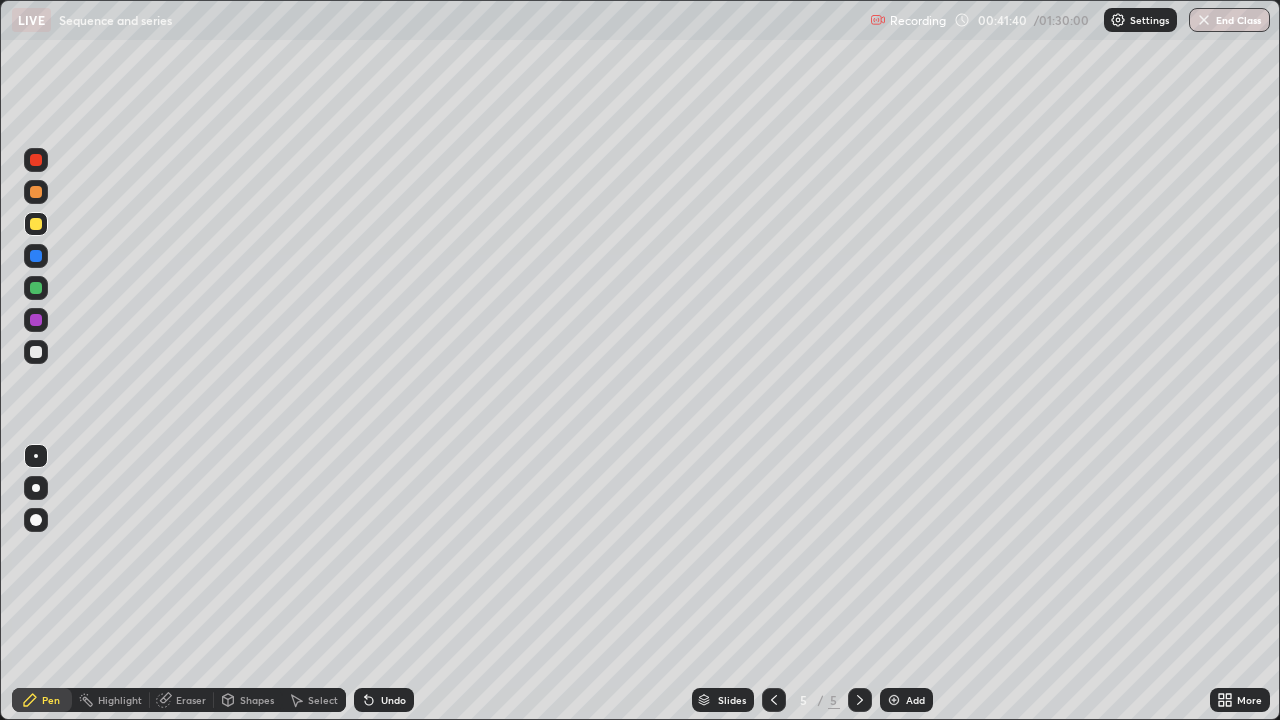 click on "Undo" at bounding box center (393, 700) 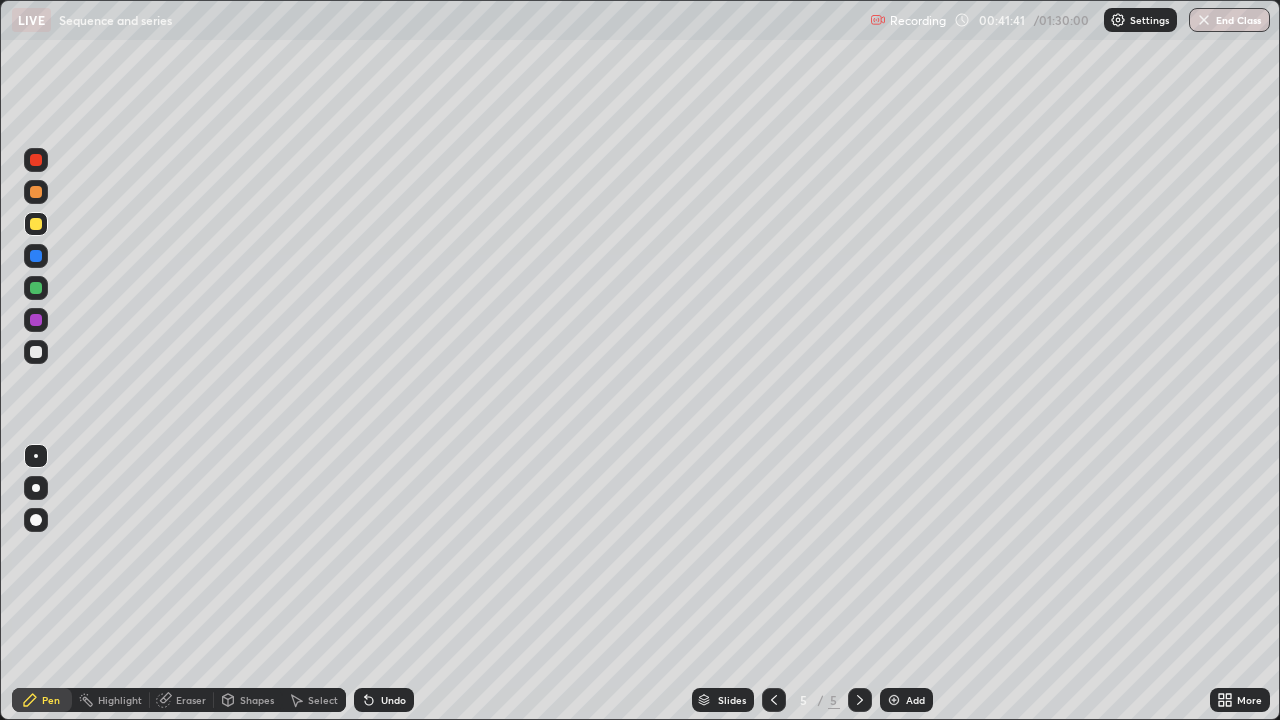 click on "Undo" at bounding box center [393, 700] 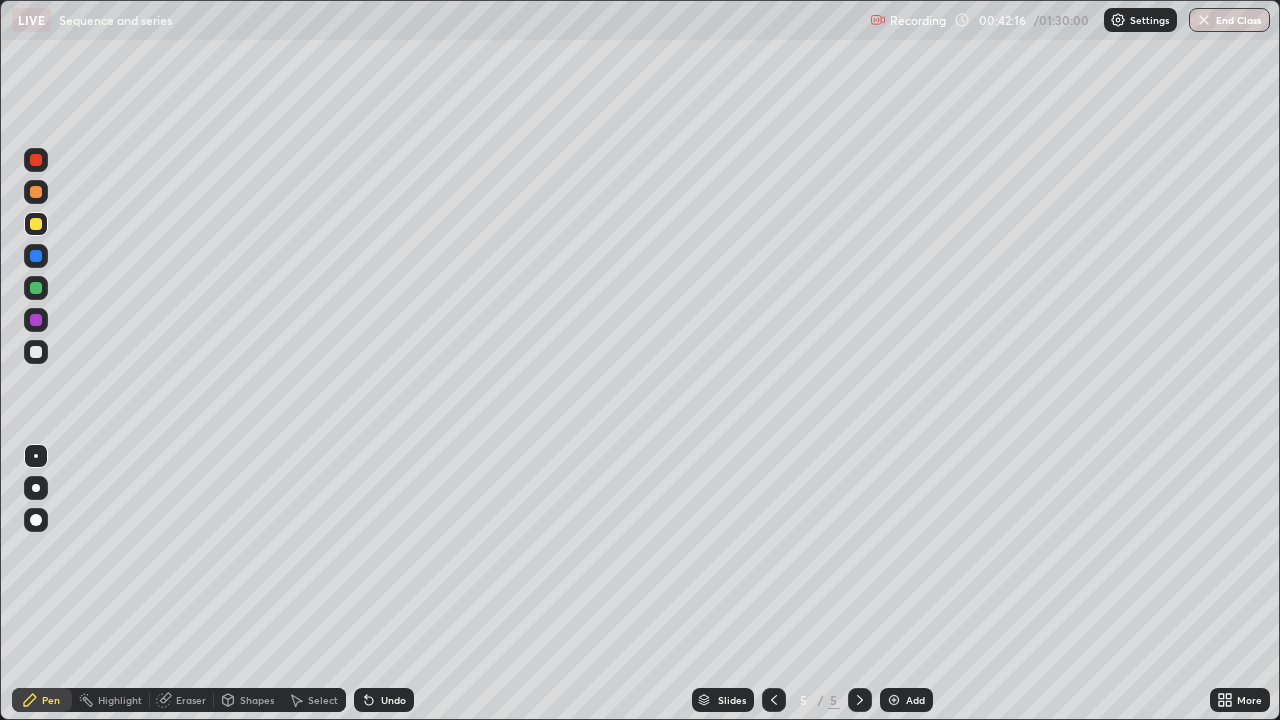 click on "Highlight" at bounding box center [120, 700] 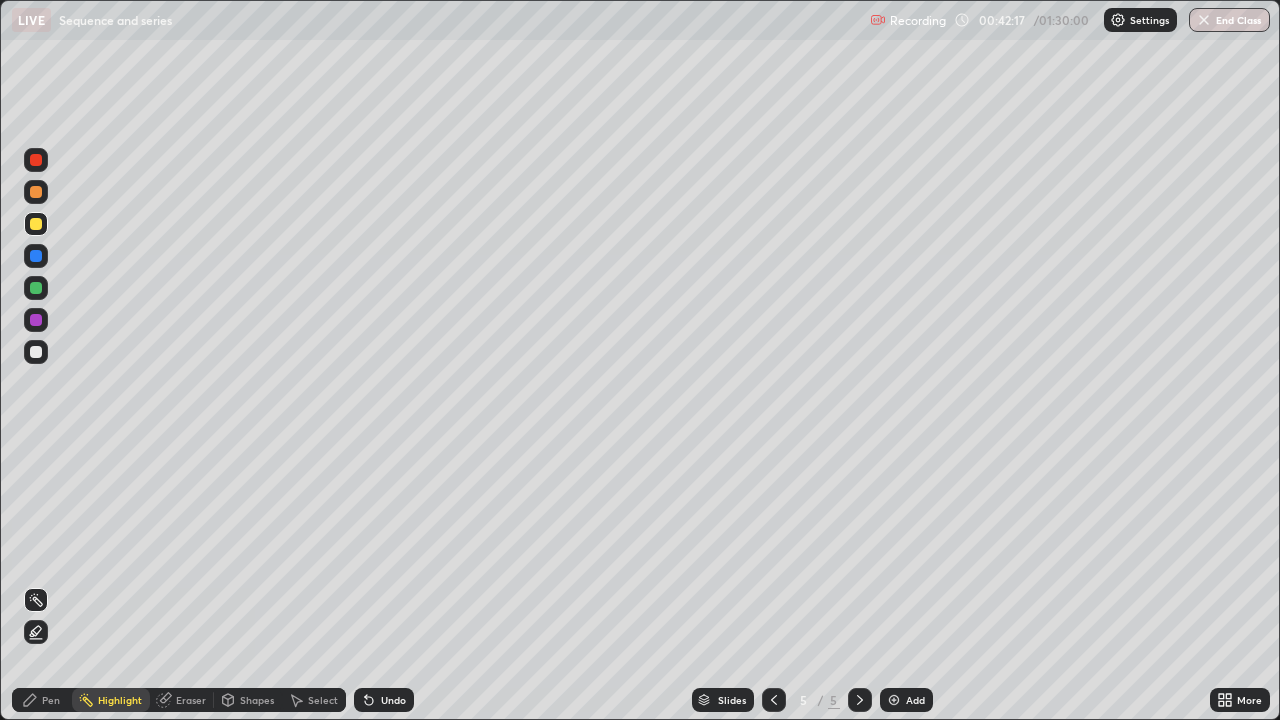 click on "Eraser" at bounding box center (191, 700) 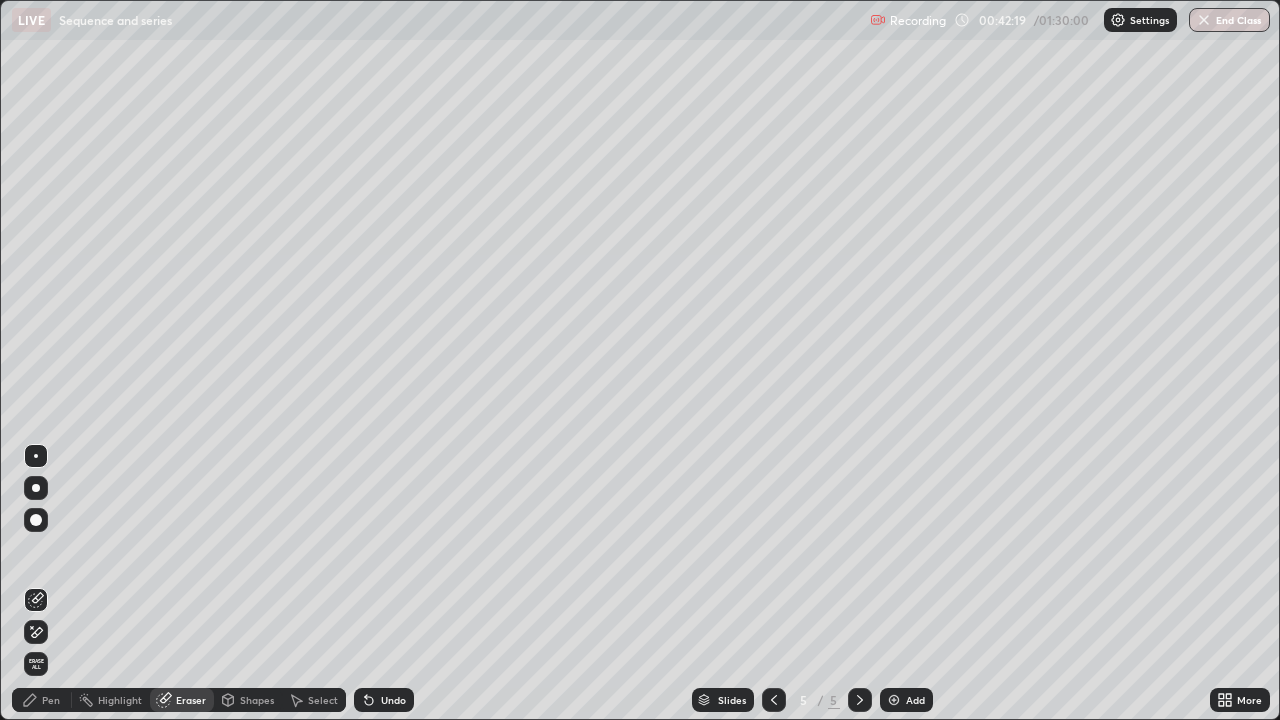 click at bounding box center [774, 700] 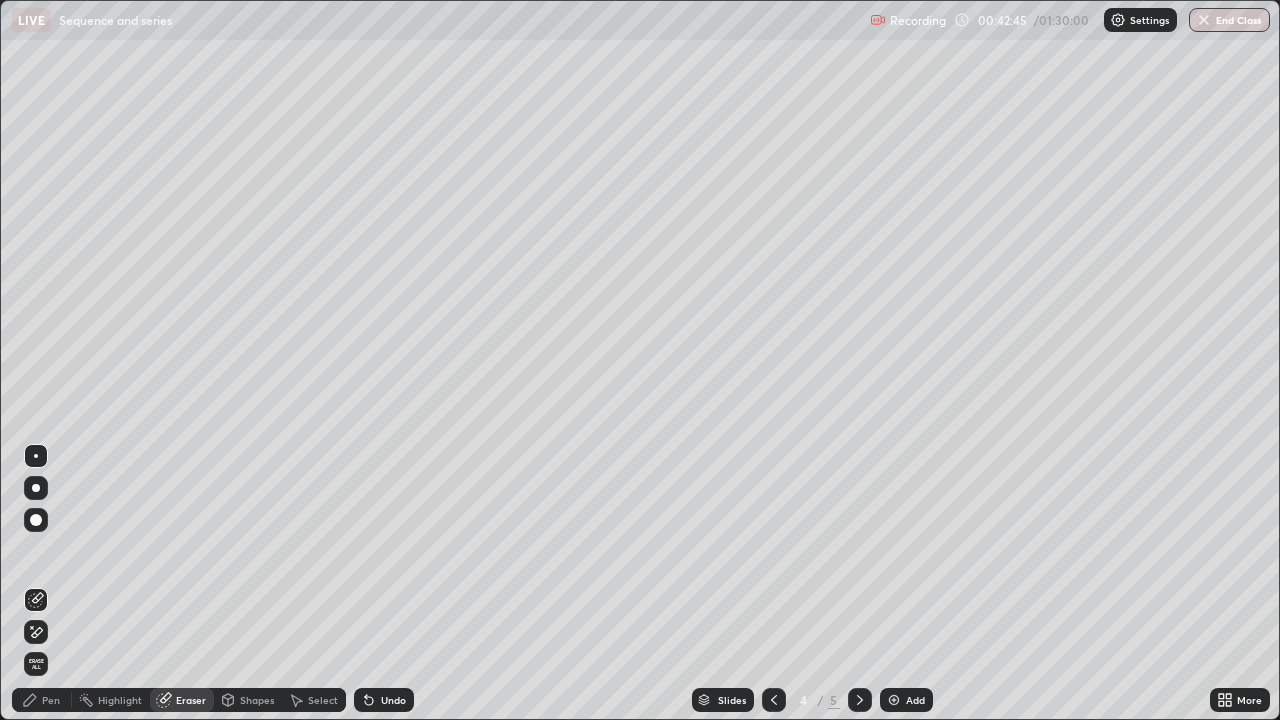click 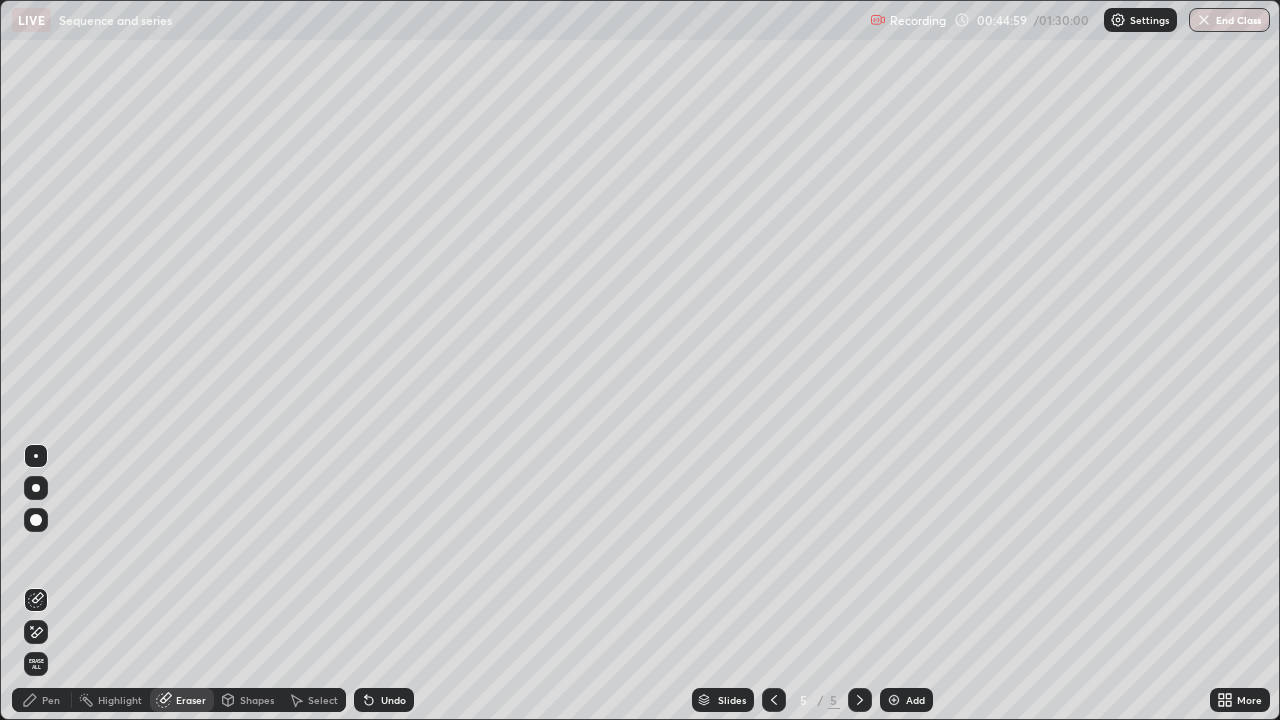 click 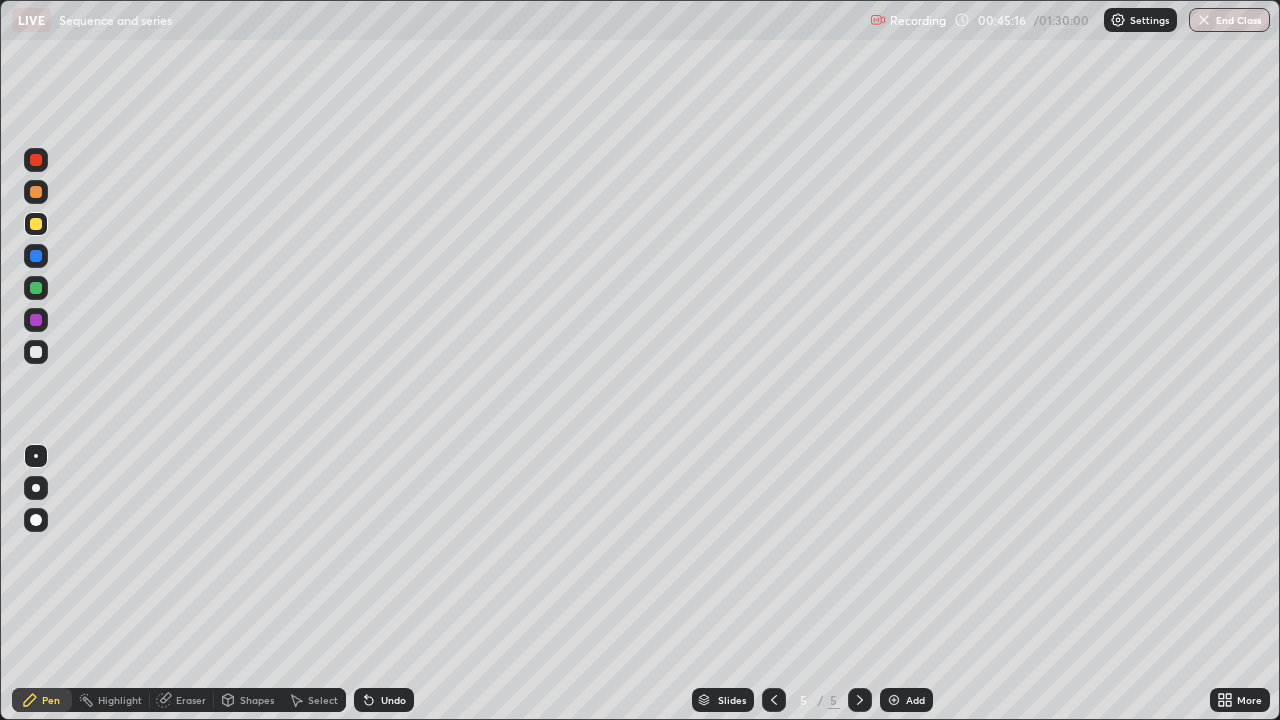 click at bounding box center (36, 352) 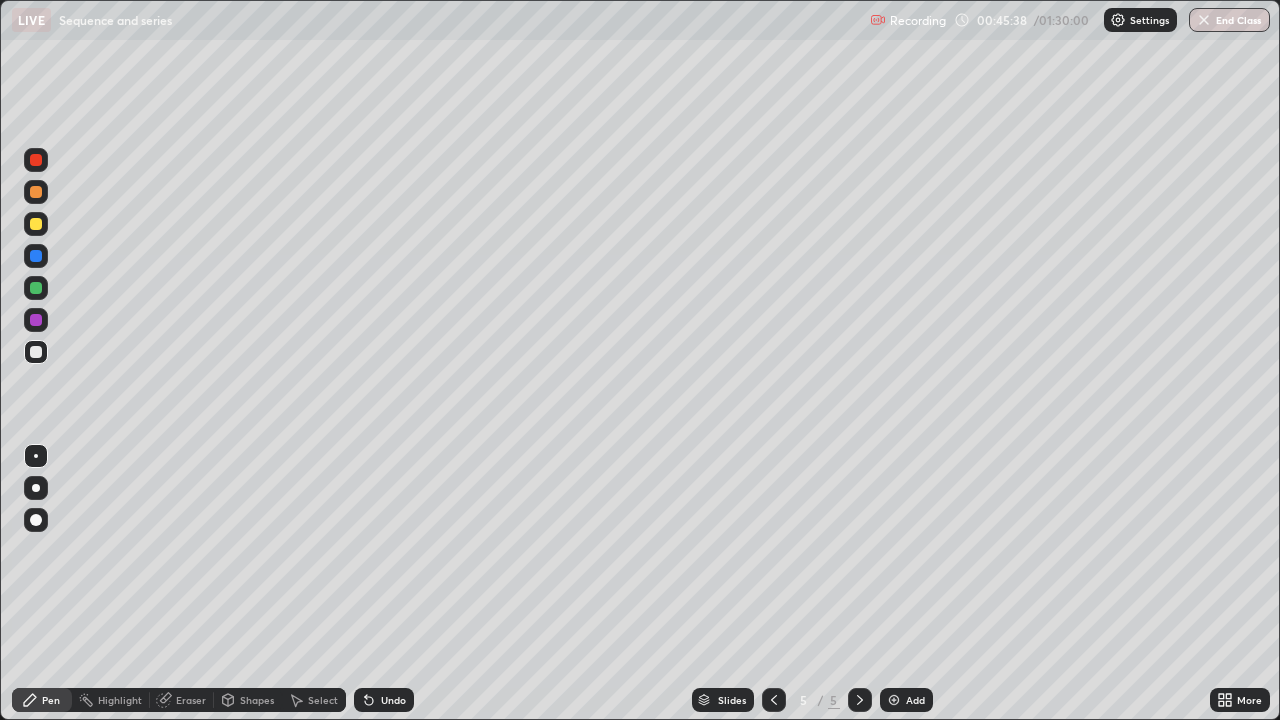 click on "Undo" at bounding box center [393, 700] 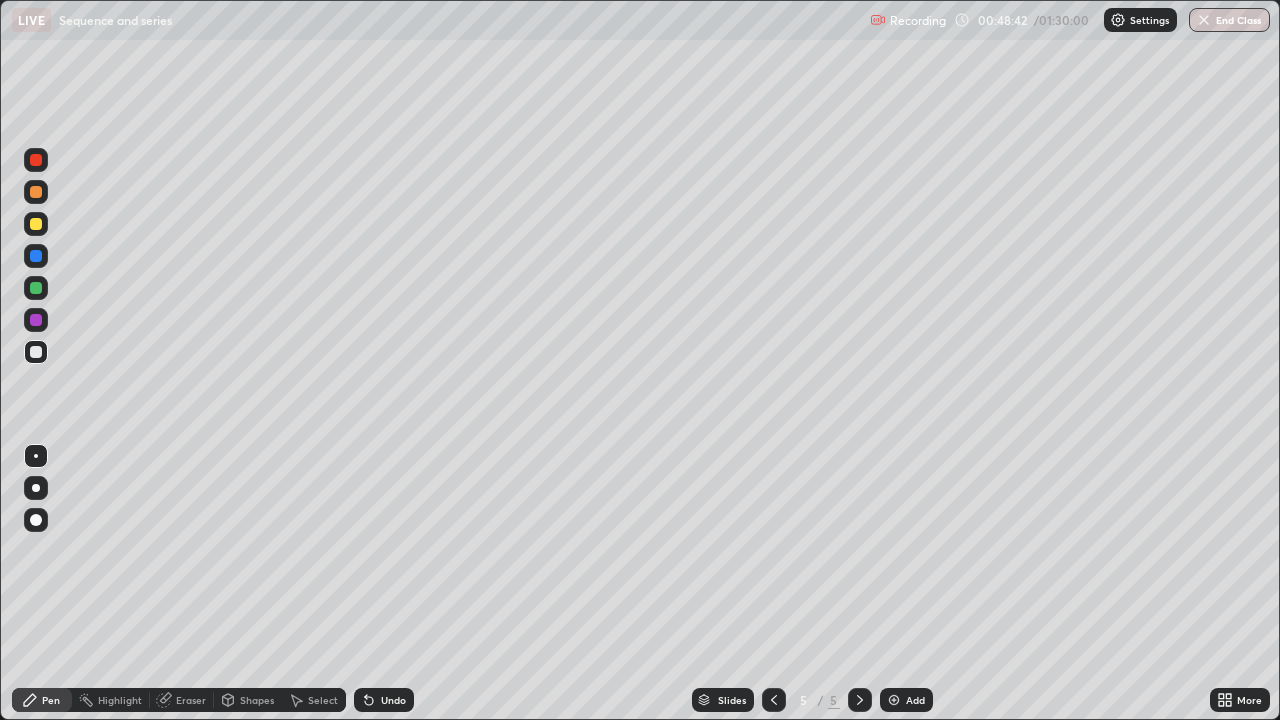 click on "Add" at bounding box center [906, 700] 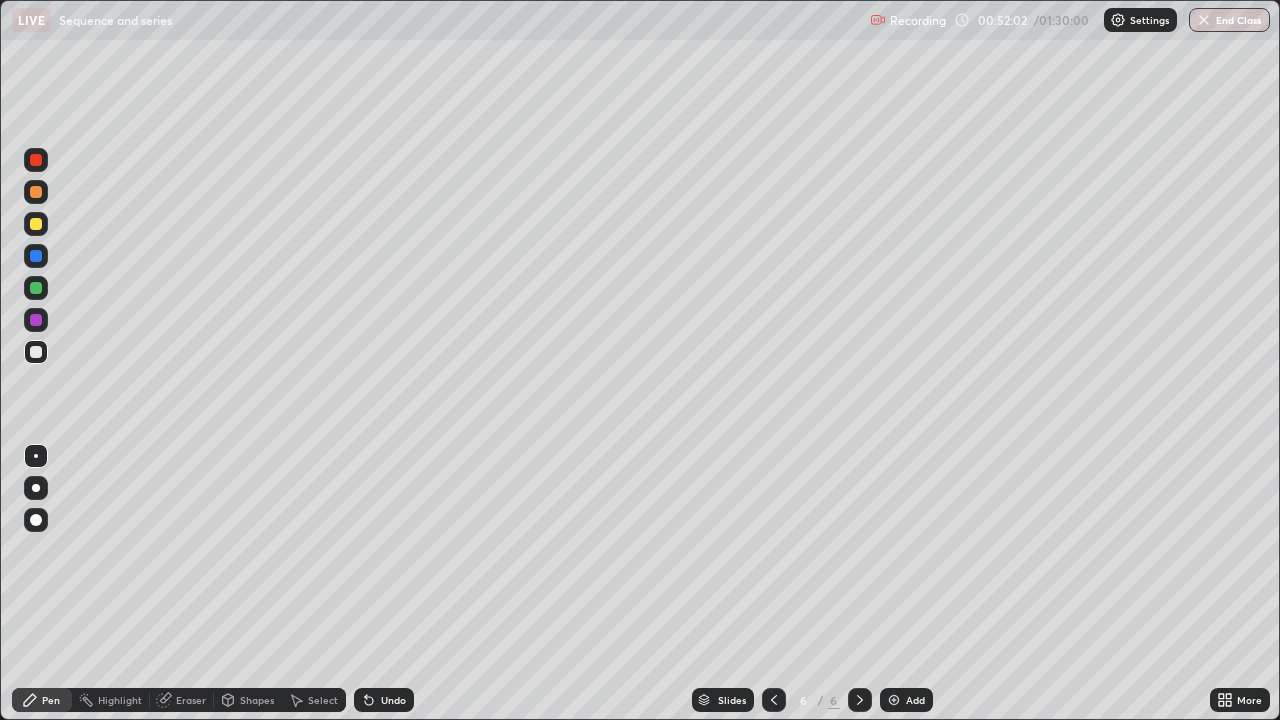 click on "Eraser" at bounding box center (191, 700) 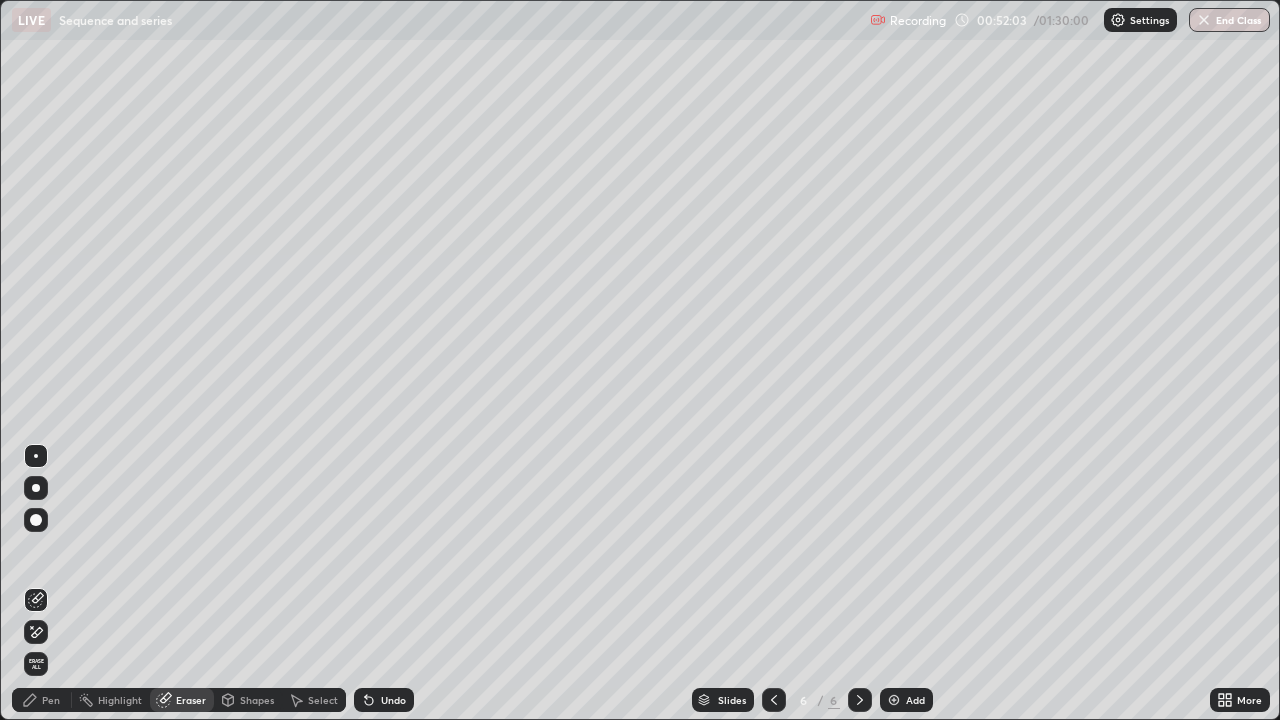 click 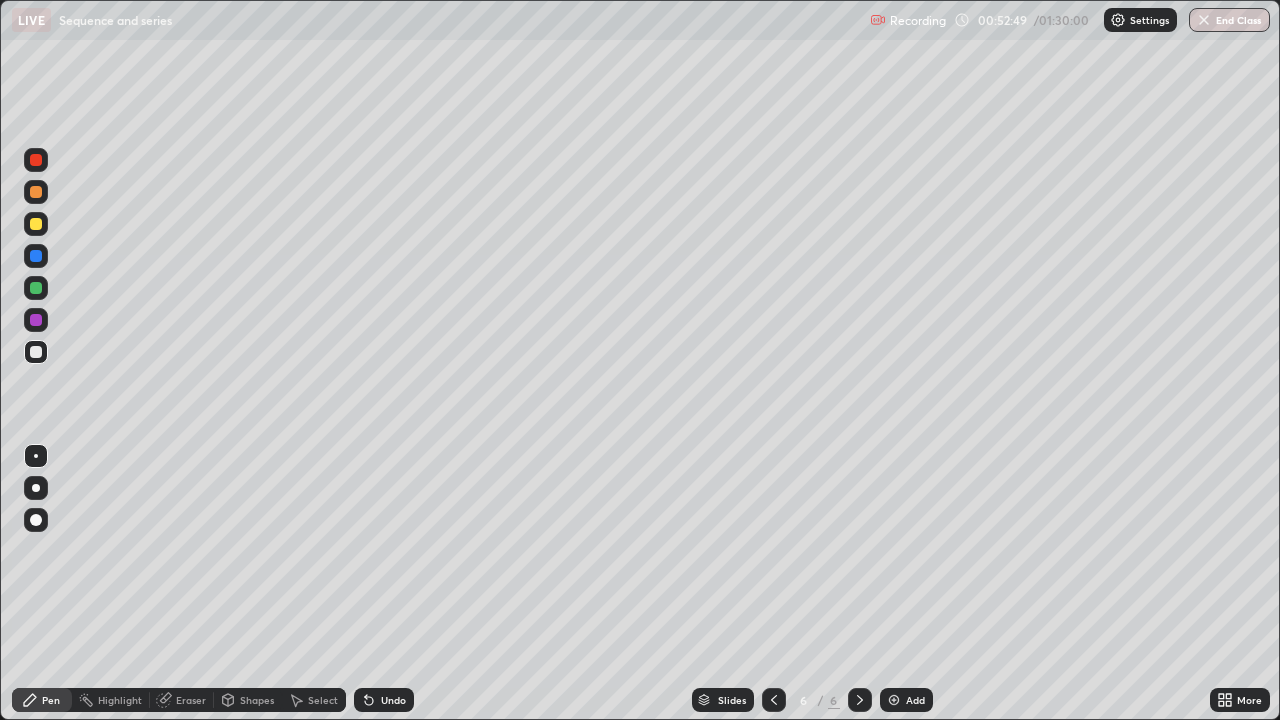 click 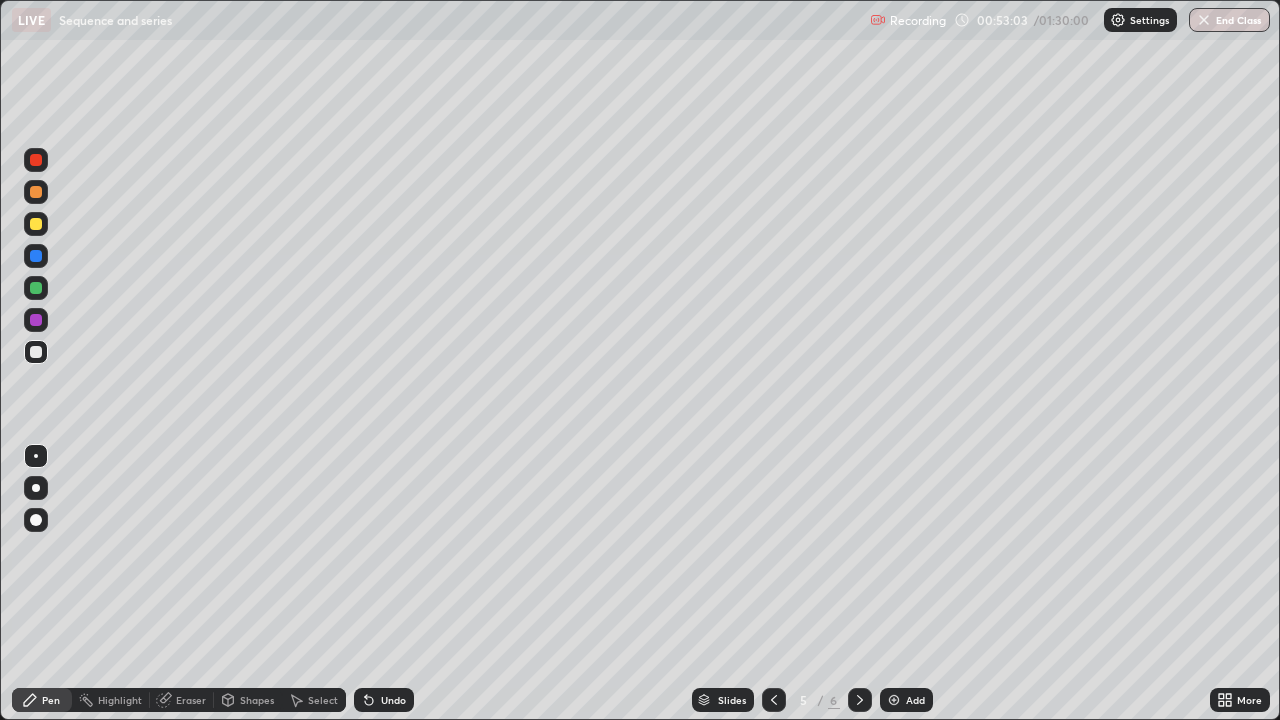 click 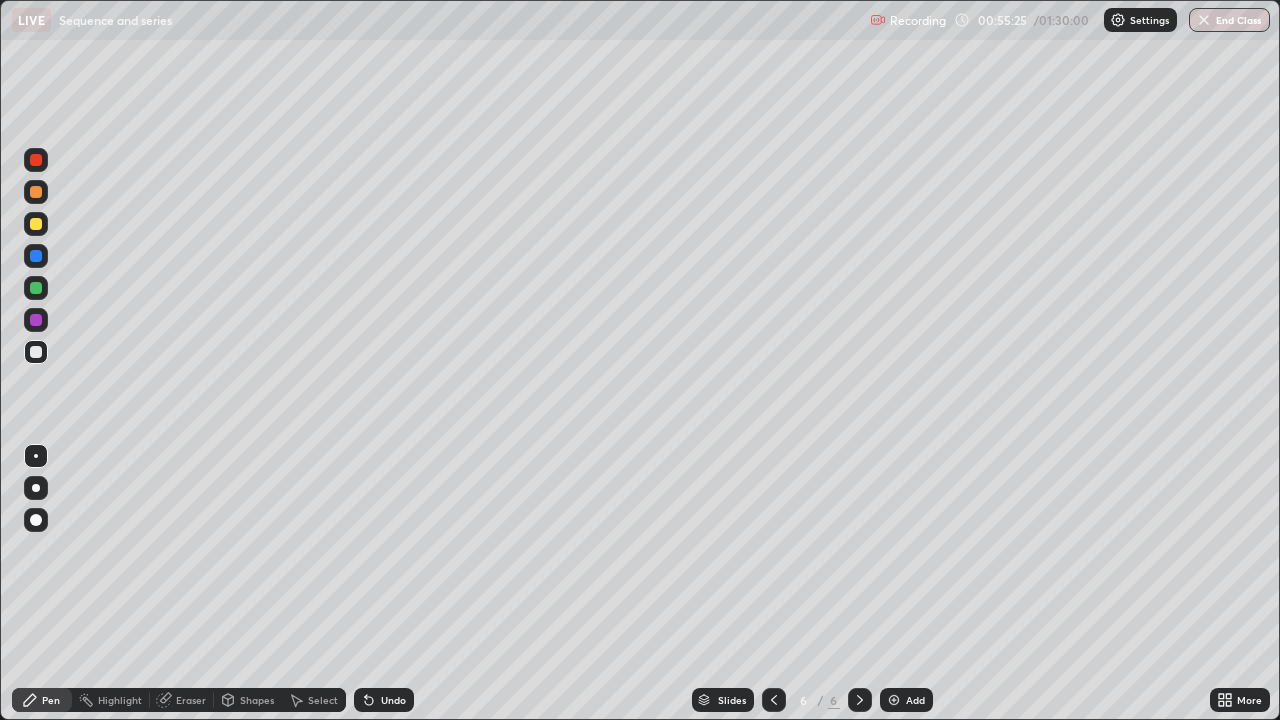 click at bounding box center [36, 352] 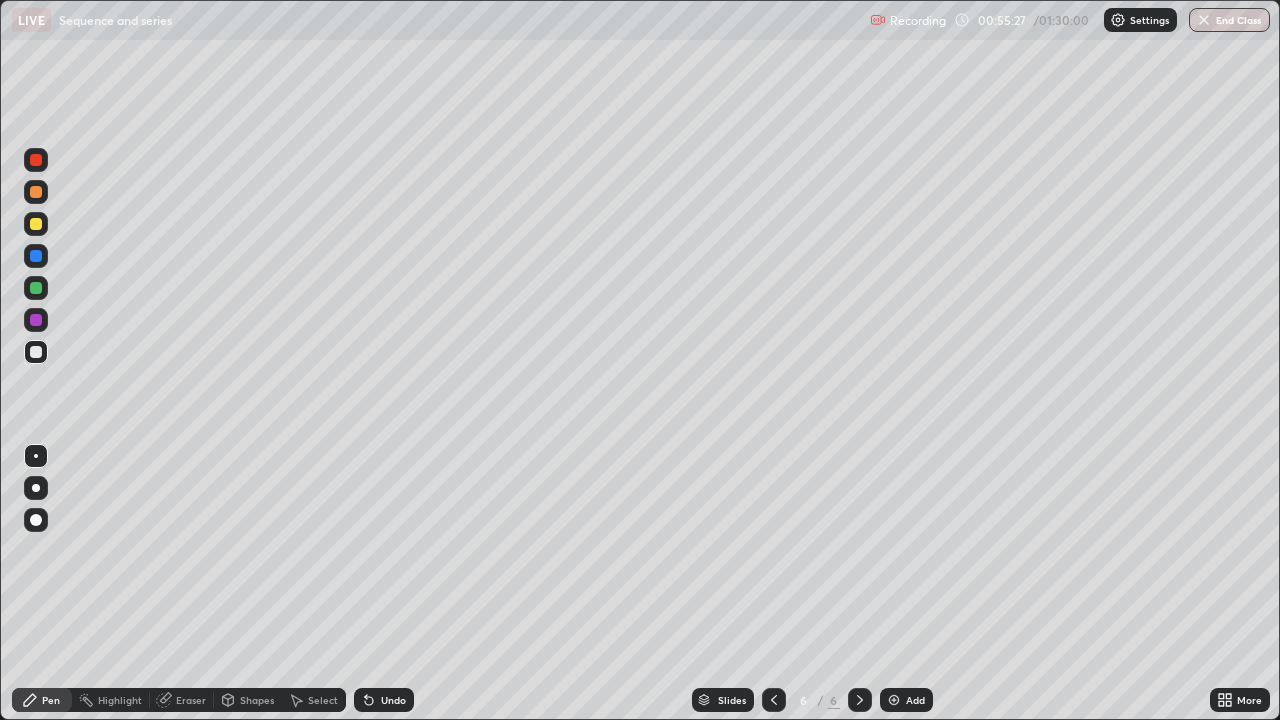 click at bounding box center (36, 192) 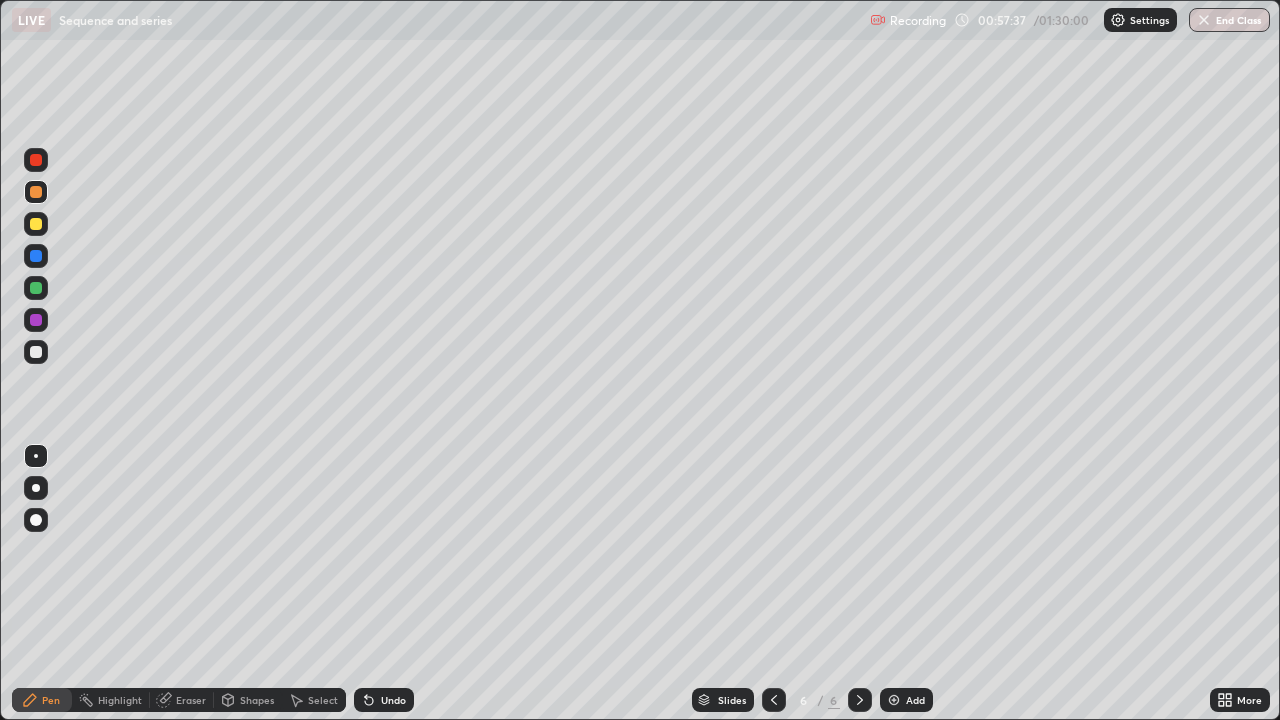 click on "Undo" at bounding box center [393, 700] 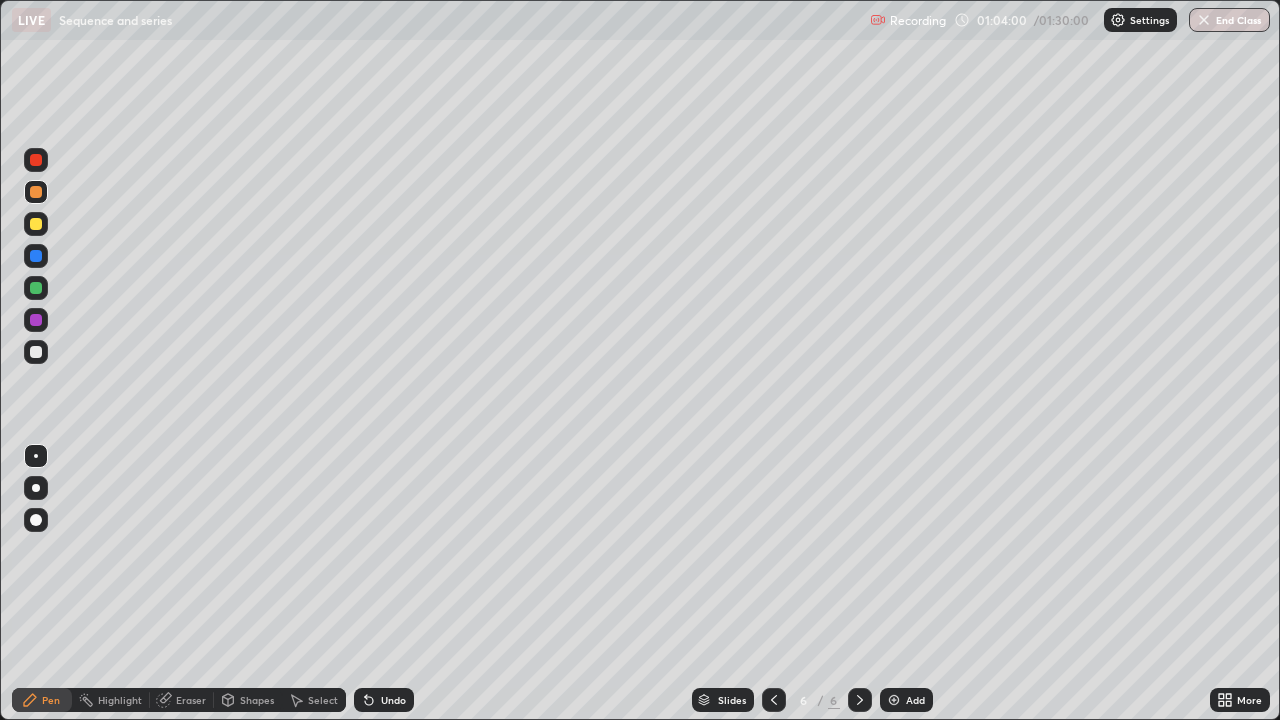 click on "Select" at bounding box center (314, 700) 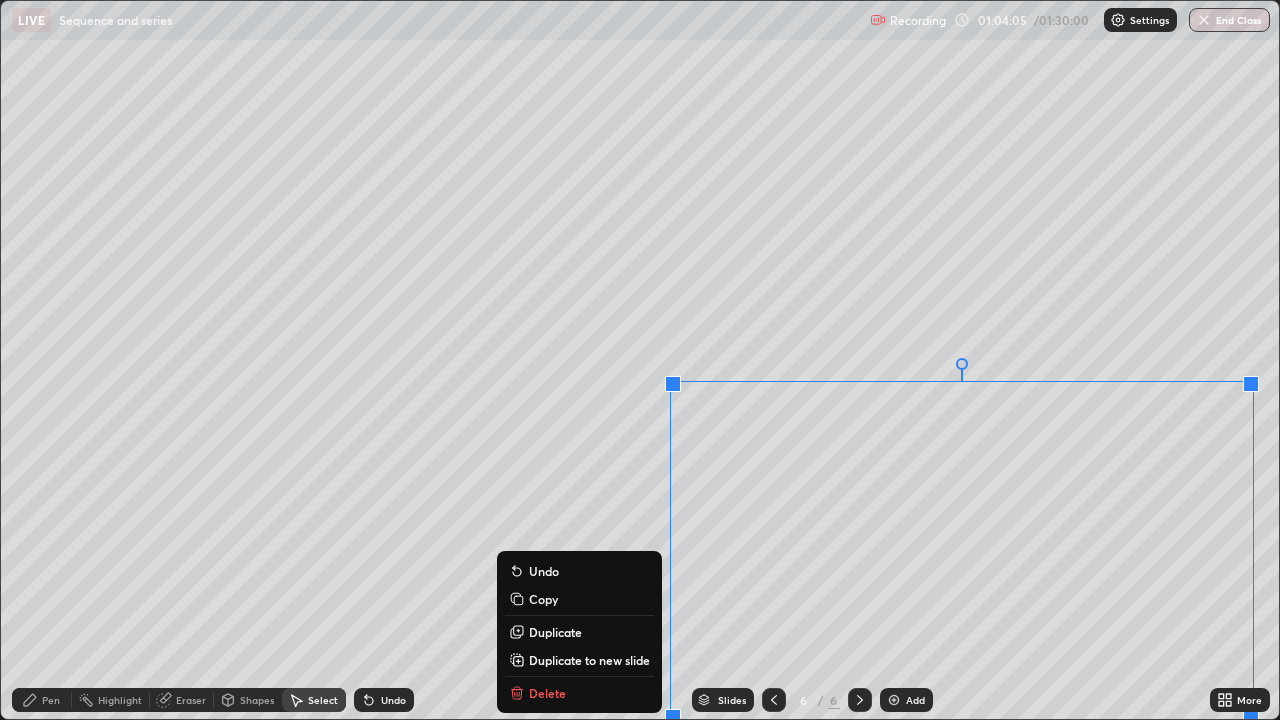 click on "0 ° Undo Copy Duplicate Duplicate to new slide Delete" at bounding box center (640, 360) 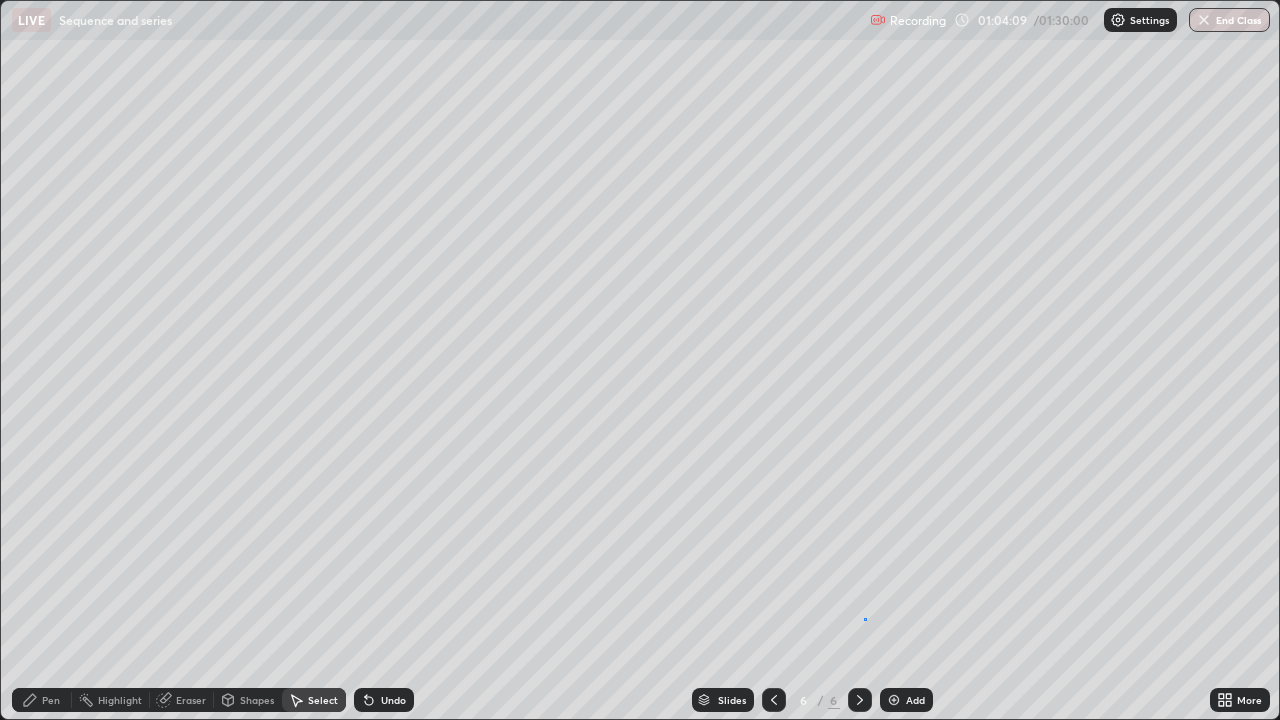 click on "0 ° Undo Copy Duplicate Duplicate to new slide Delete" at bounding box center (640, 360) 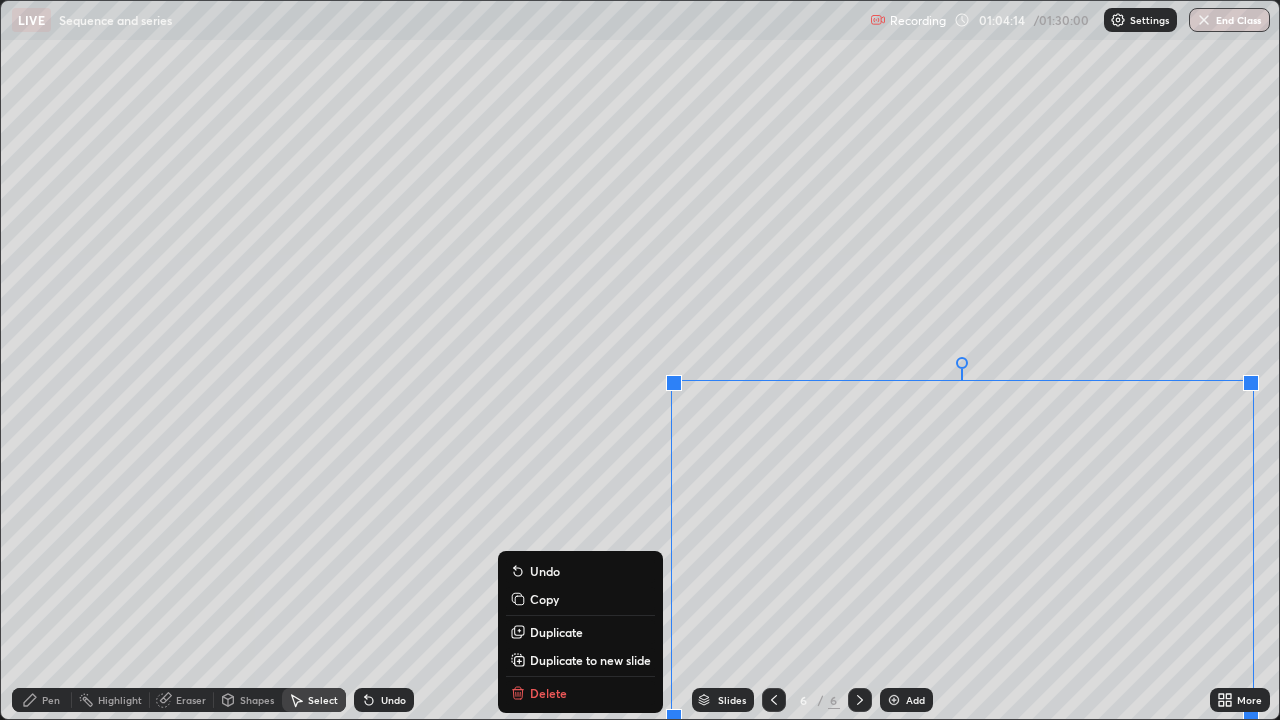 click on "Copy" at bounding box center [544, 599] 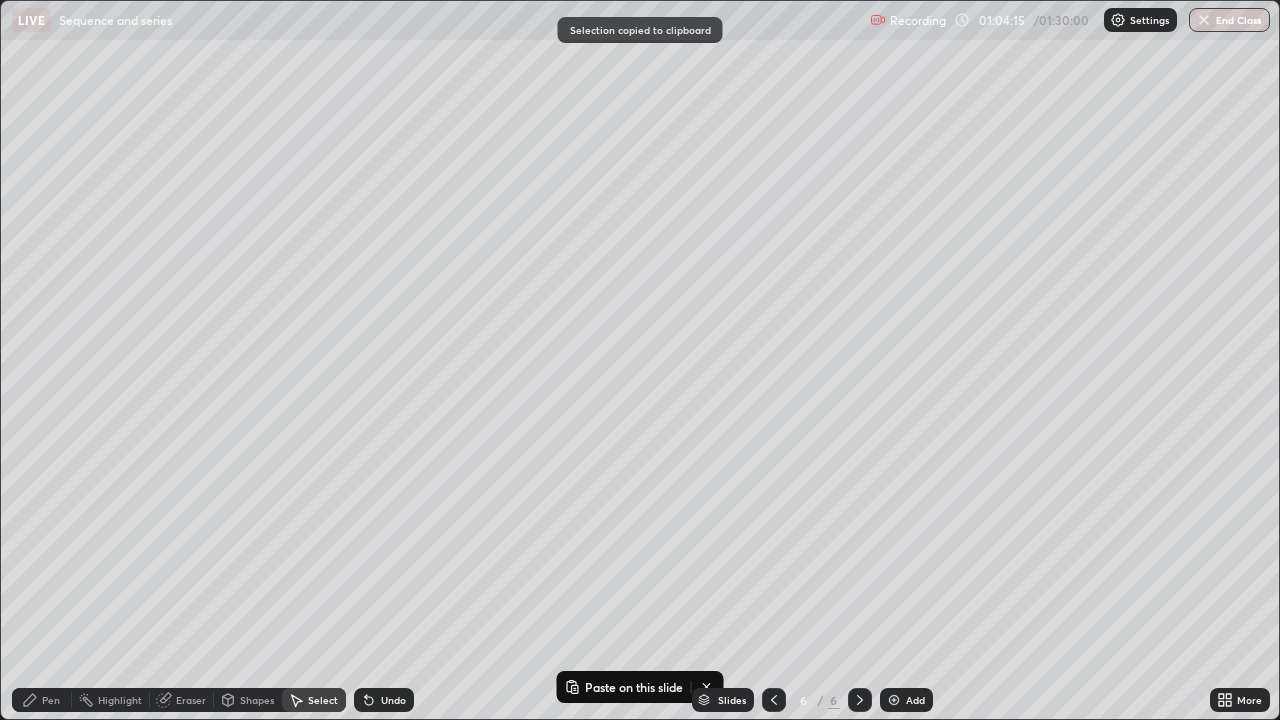 click at bounding box center [894, 700] 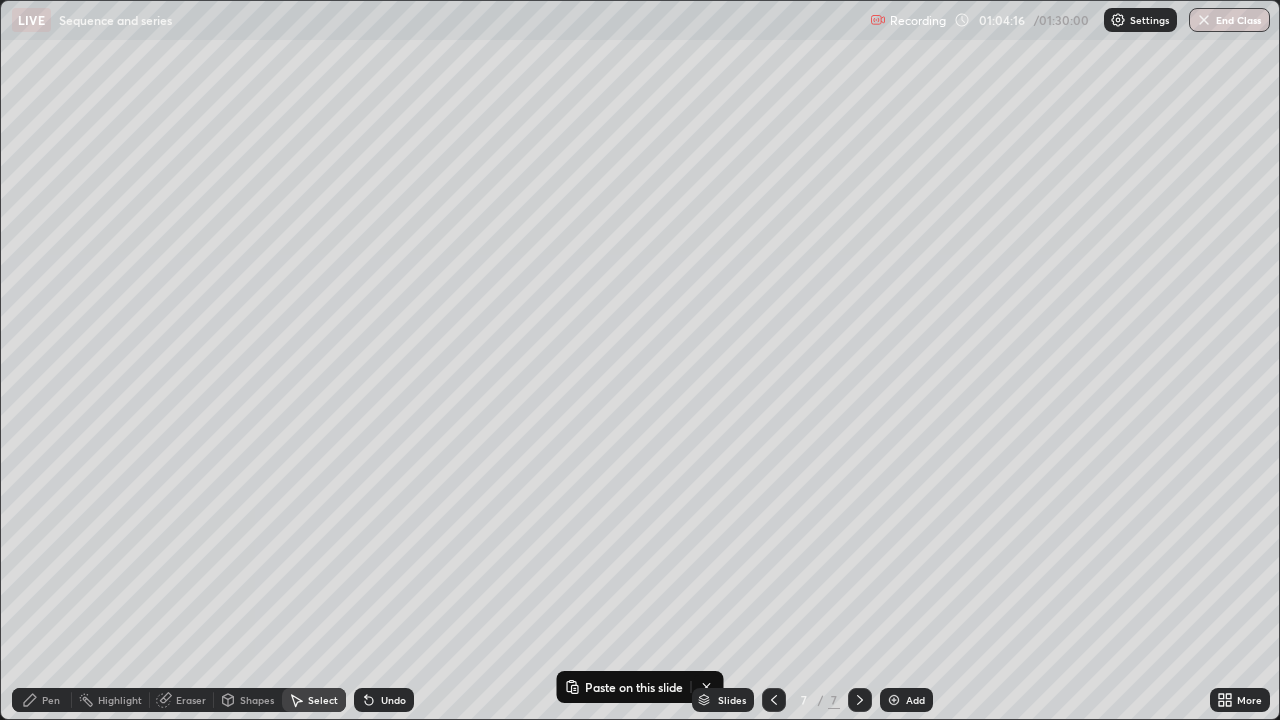 click on "0 ° Undo Copy Paste here Duplicate Duplicate to new slide Delete" at bounding box center [640, 360] 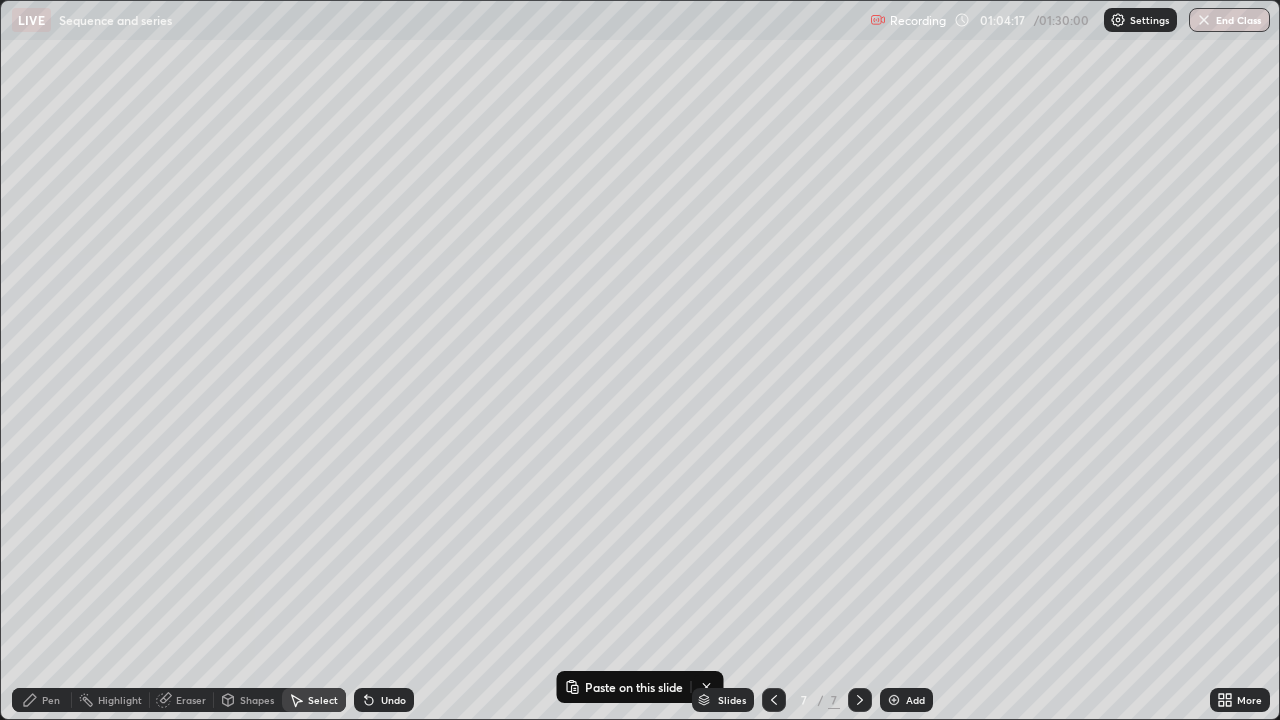 click on "0 ° Undo Copy Paste here Duplicate Duplicate to new slide Delete" at bounding box center (640, 360) 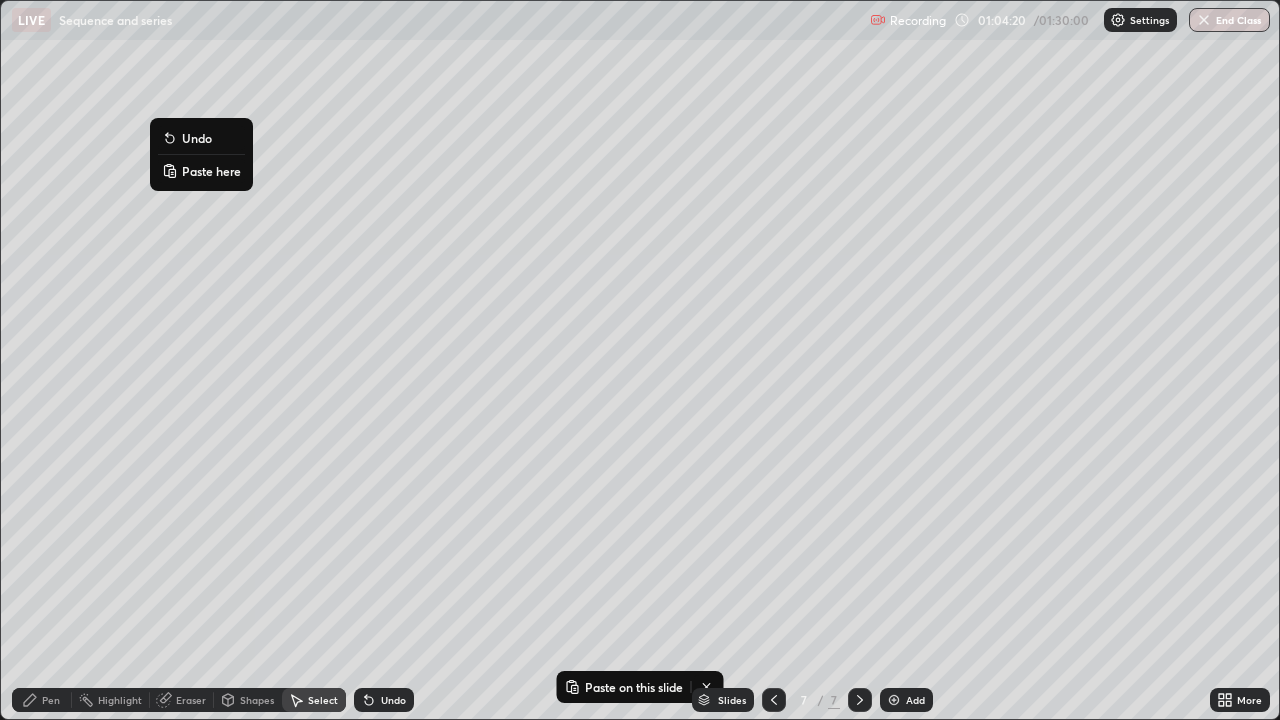 click on "Paste here" at bounding box center (211, 171) 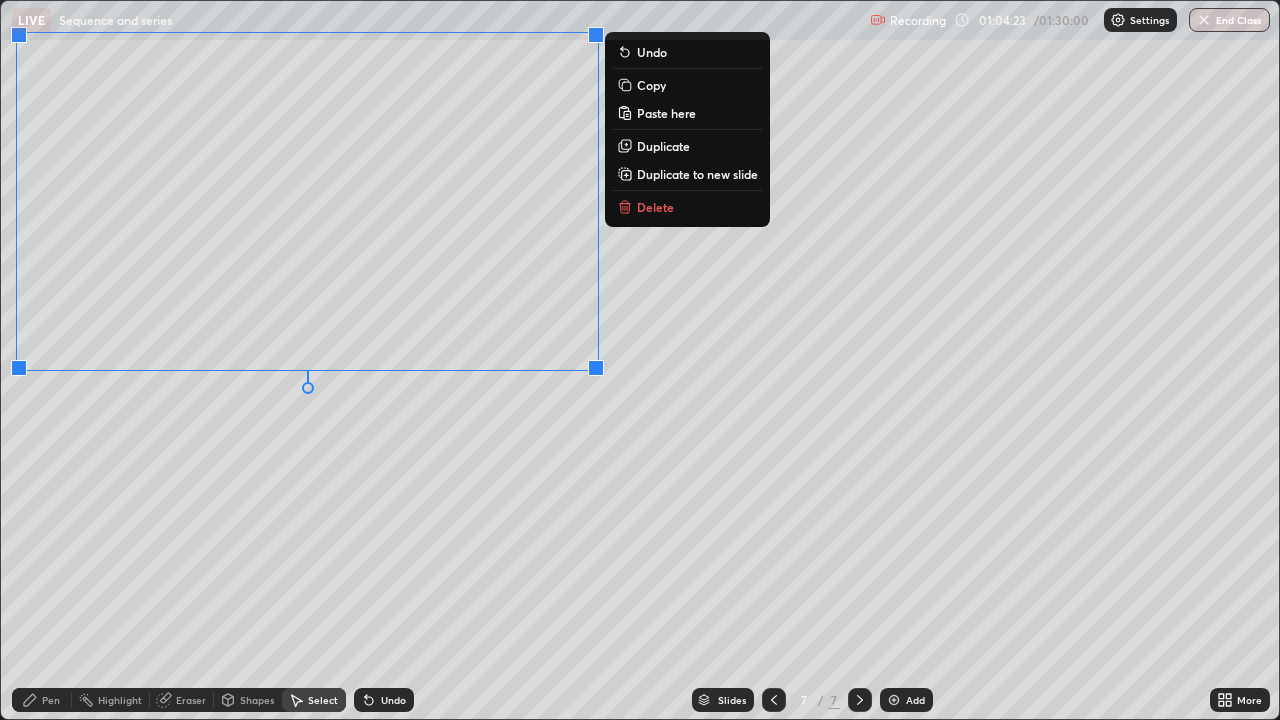 click on "0 ° Undo Copy Paste here Duplicate Duplicate to new slide Delete" at bounding box center (640, 360) 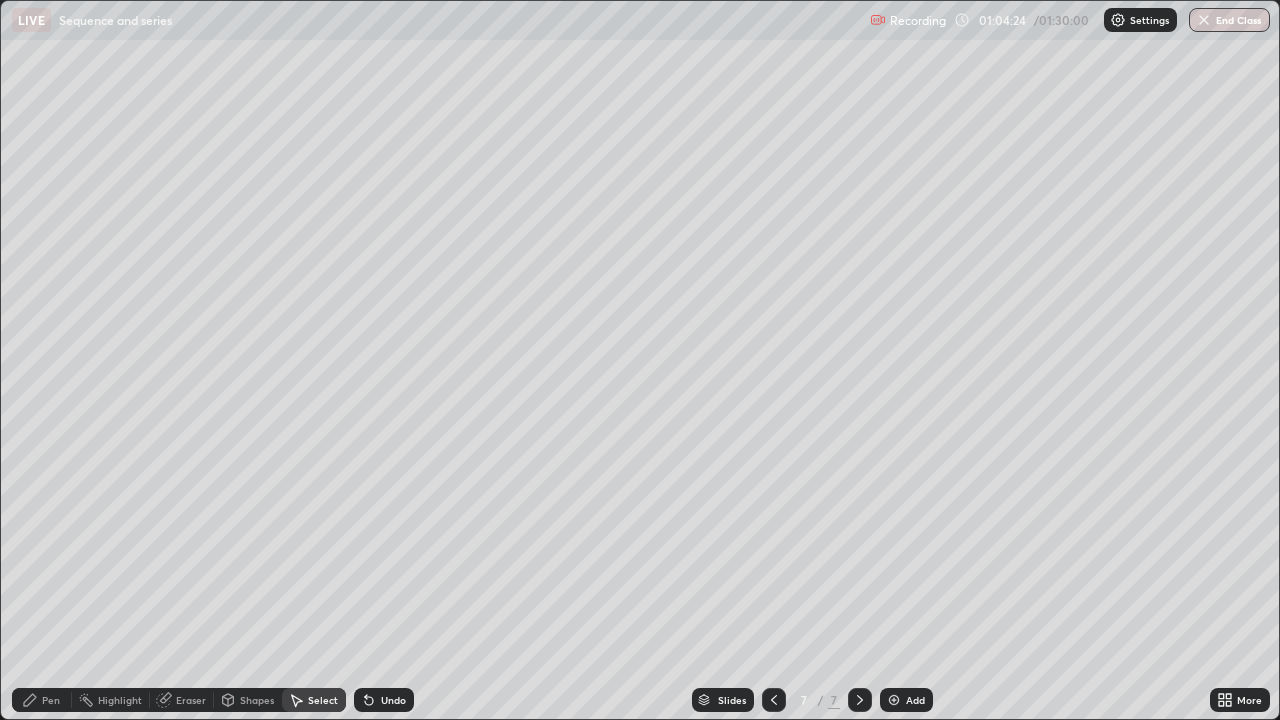 click on "Pen" at bounding box center [51, 700] 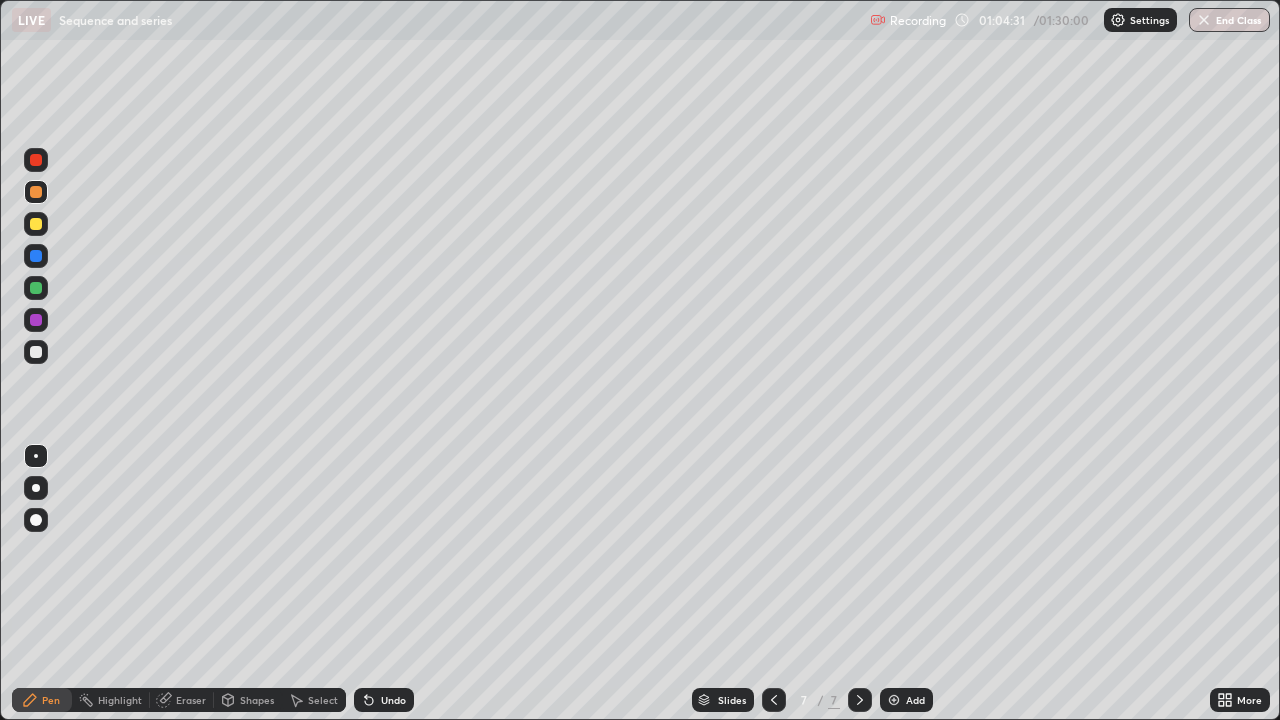 click at bounding box center (36, 352) 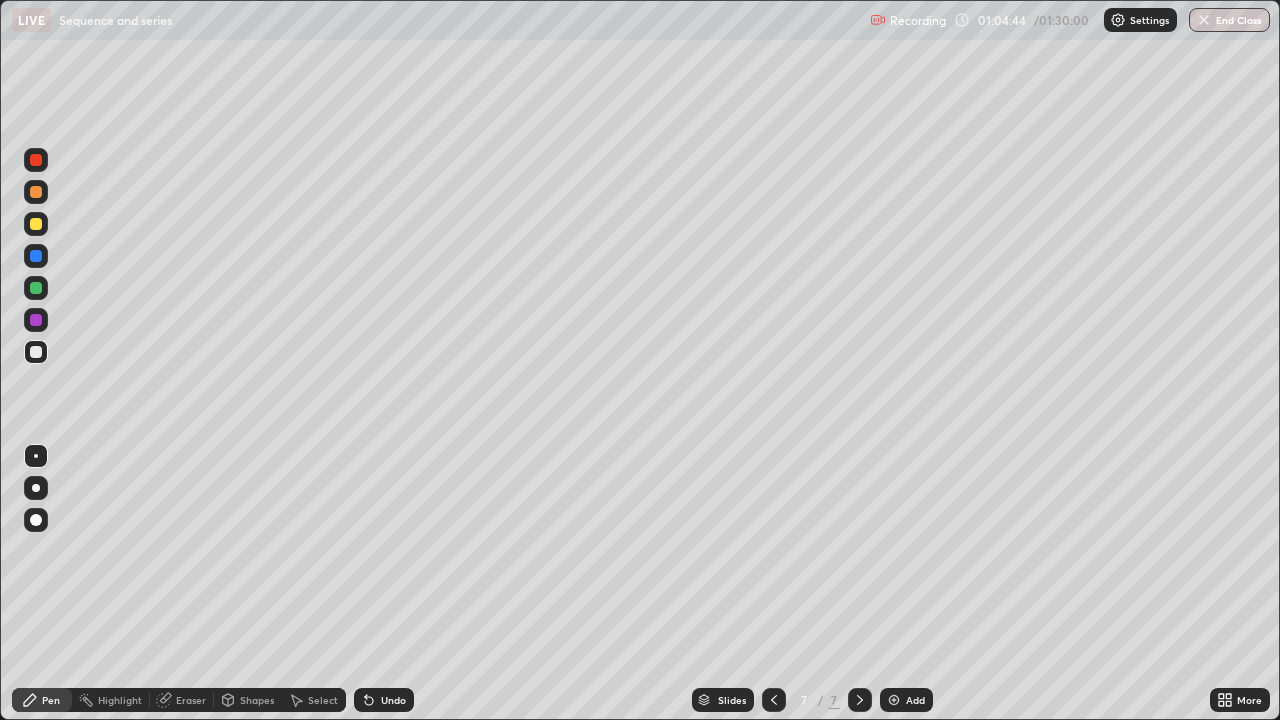click on "More" at bounding box center [1240, 700] 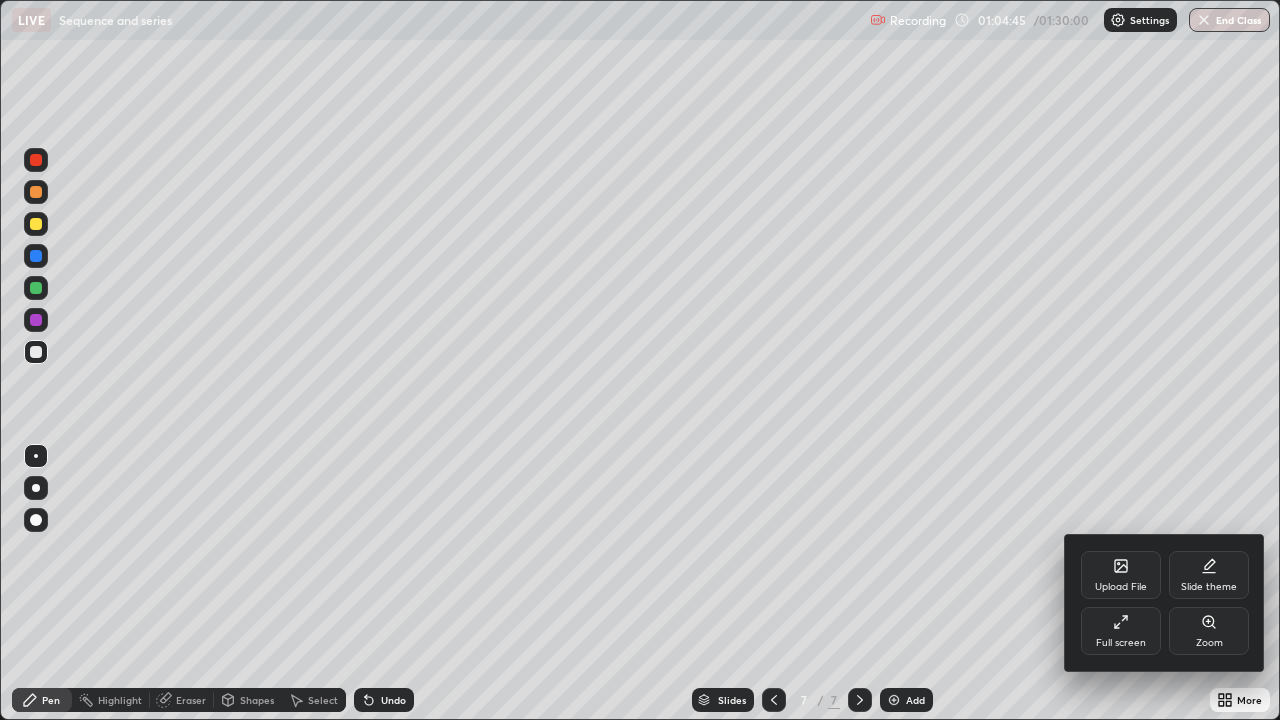 click on "Full screen" at bounding box center [1121, 643] 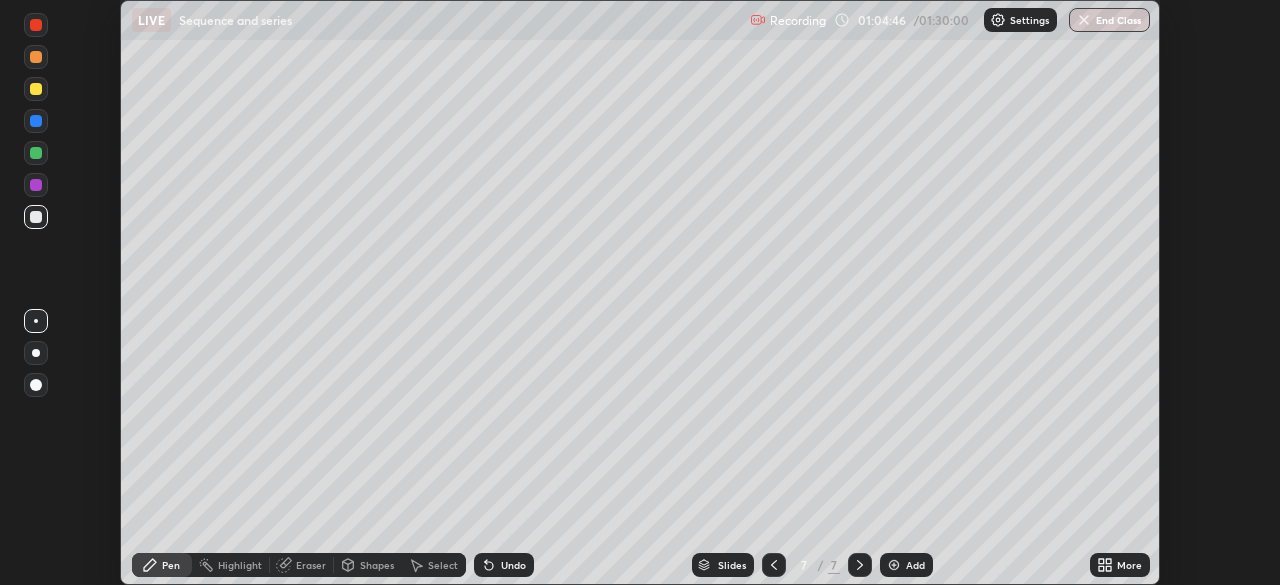 scroll, scrollTop: 585, scrollLeft: 1280, axis: both 